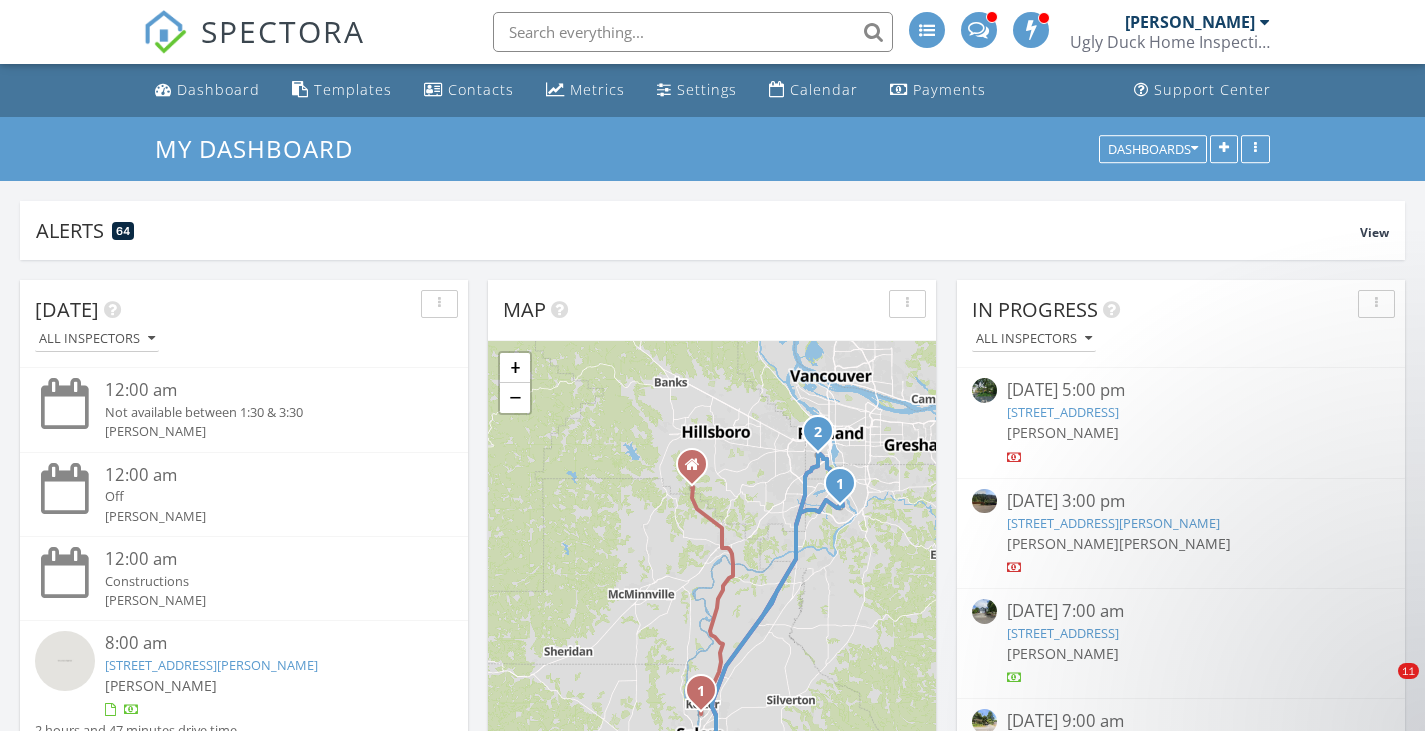 scroll, scrollTop: 532, scrollLeft: 0, axis: vertical 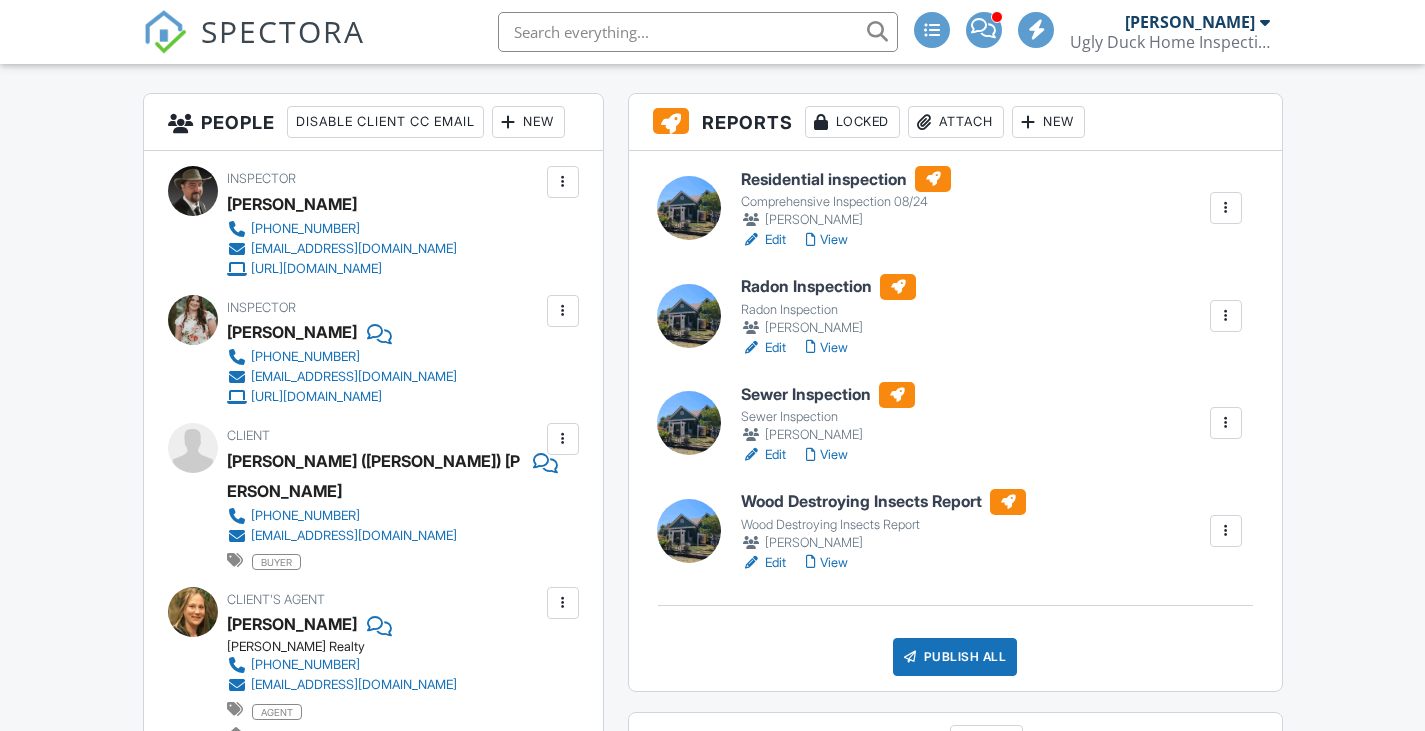click on "SPECTORA
Kurvin Gordon
Ugly Duck Home Inspections
Role:
Inspector
Change Role
Dashboard
New Inspection
Inspections
Calendar
Template Editor
Contacts
Automations
Team
Metrics
Payments
Data Exports
Time Tracking
Billing
Conversations
Tasks
Reporting
Advanced
Equipment
Settings
What's New
Sign Out
Change Active Role
Your account has more than one possible role. Please choose how you'd like to view the site:
Company/Agency
City
Role
Dashboard
Templates
Contacts
Metrics
Settings
Calendar
Payments
Support Center
Inspection Details
Client View
More" at bounding box center [712, 1964] 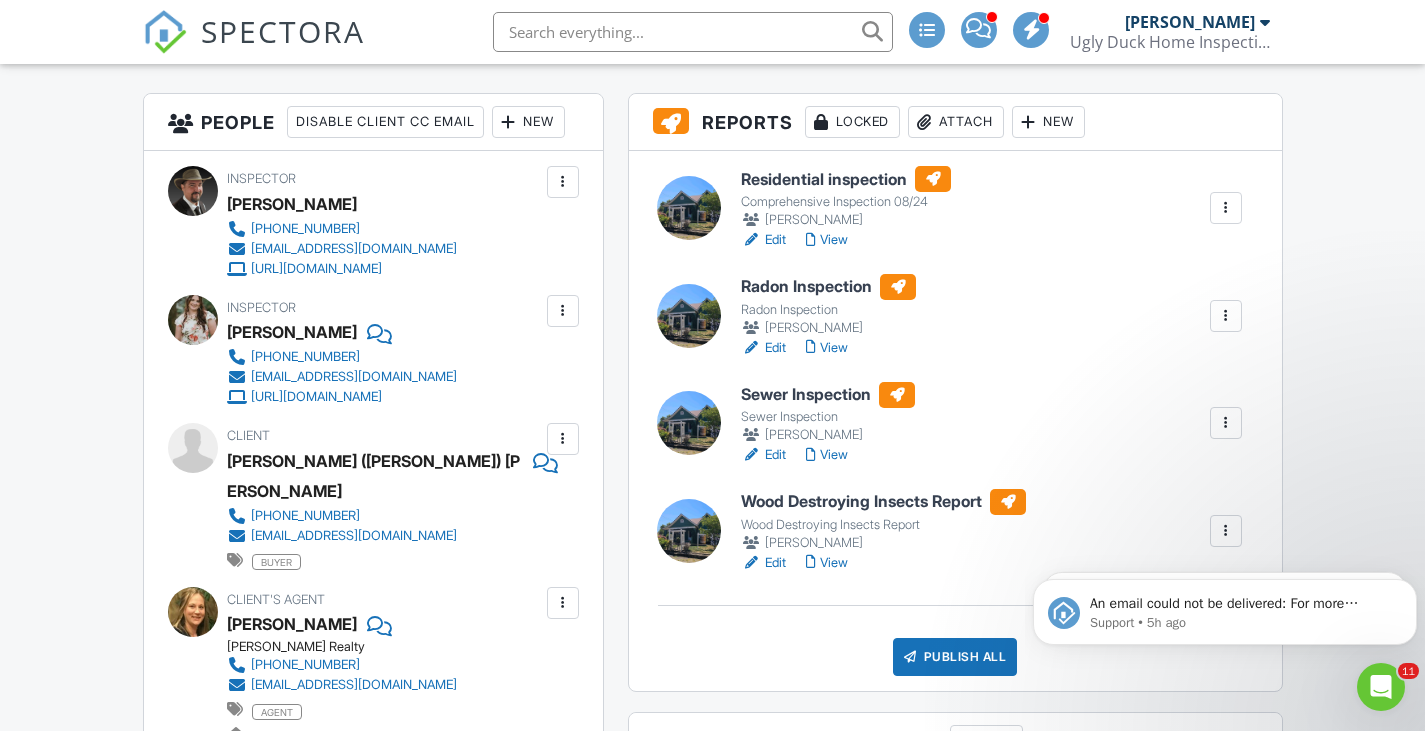 scroll, scrollTop: 0, scrollLeft: 0, axis: both 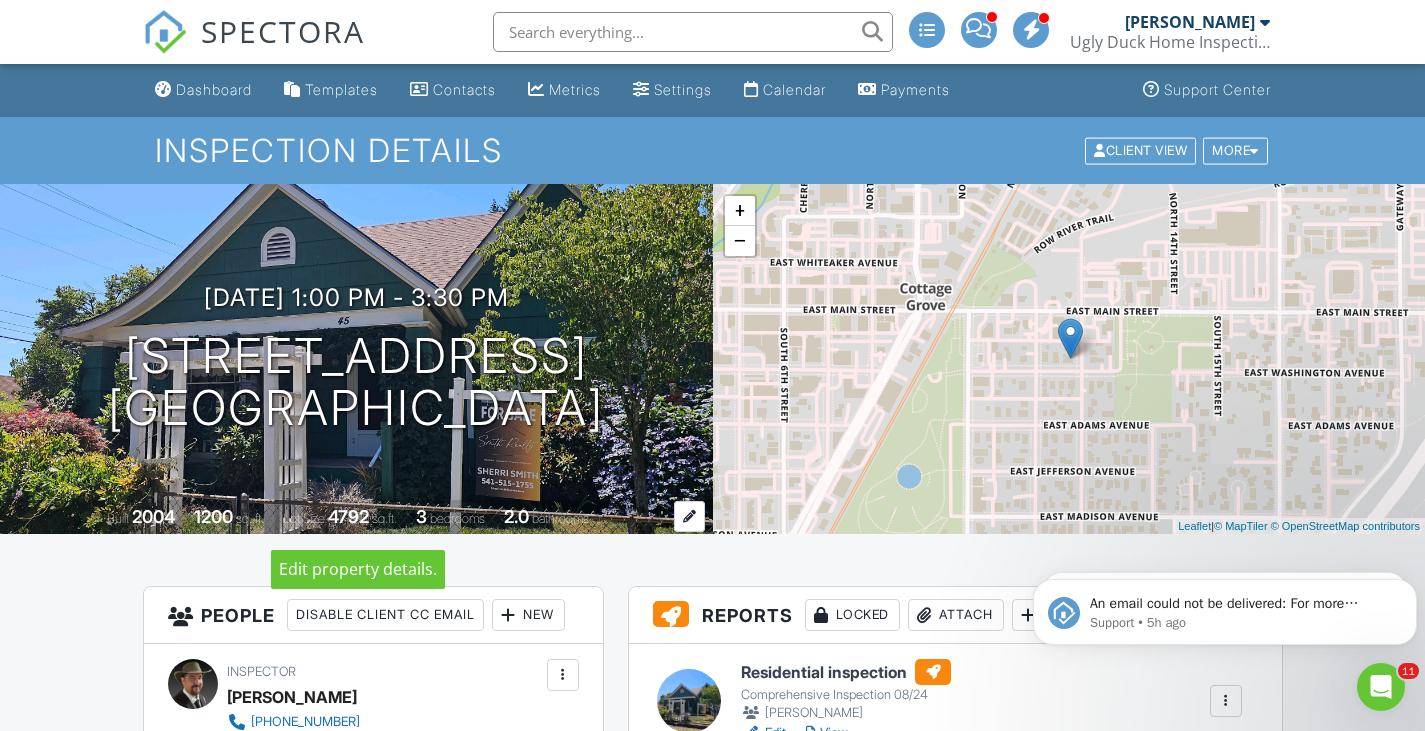click at bounding box center [689, 516] 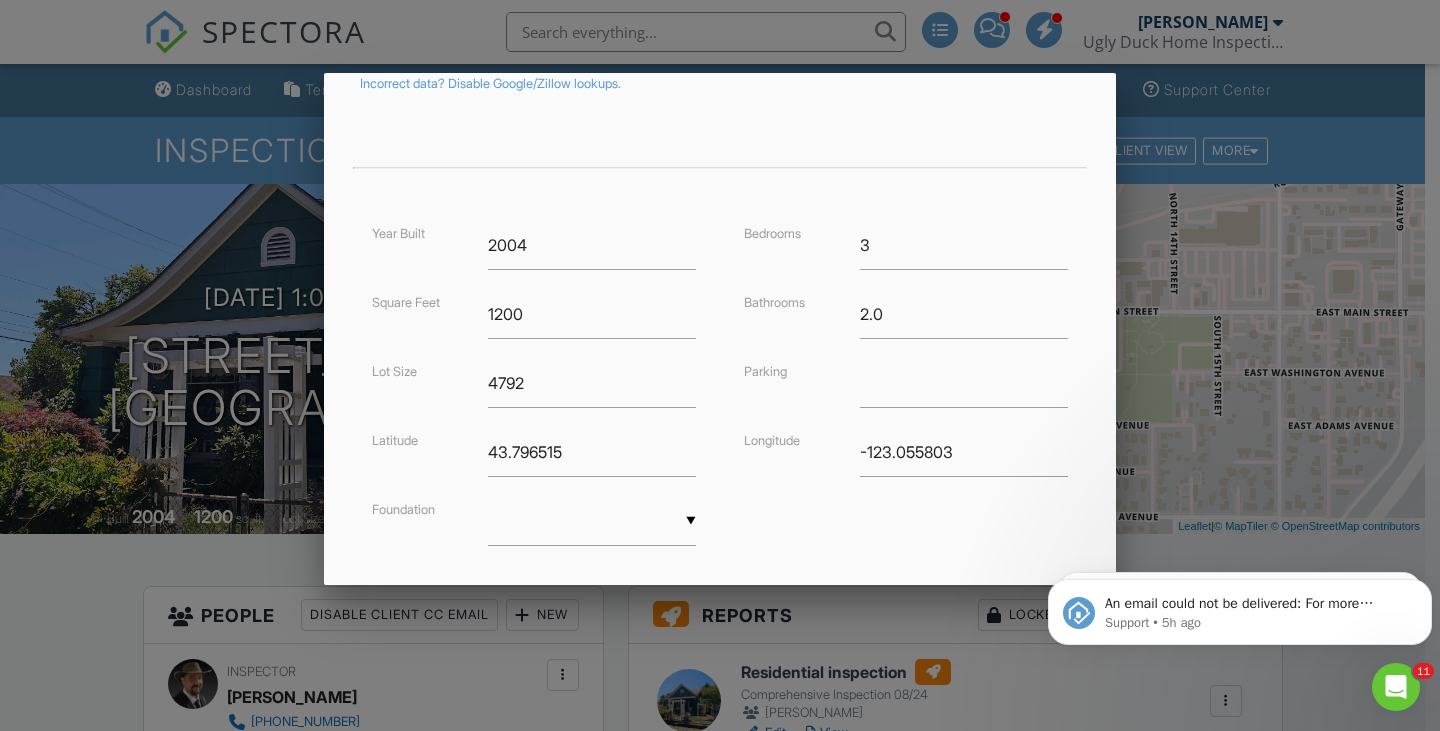 scroll, scrollTop: 377, scrollLeft: 0, axis: vertical 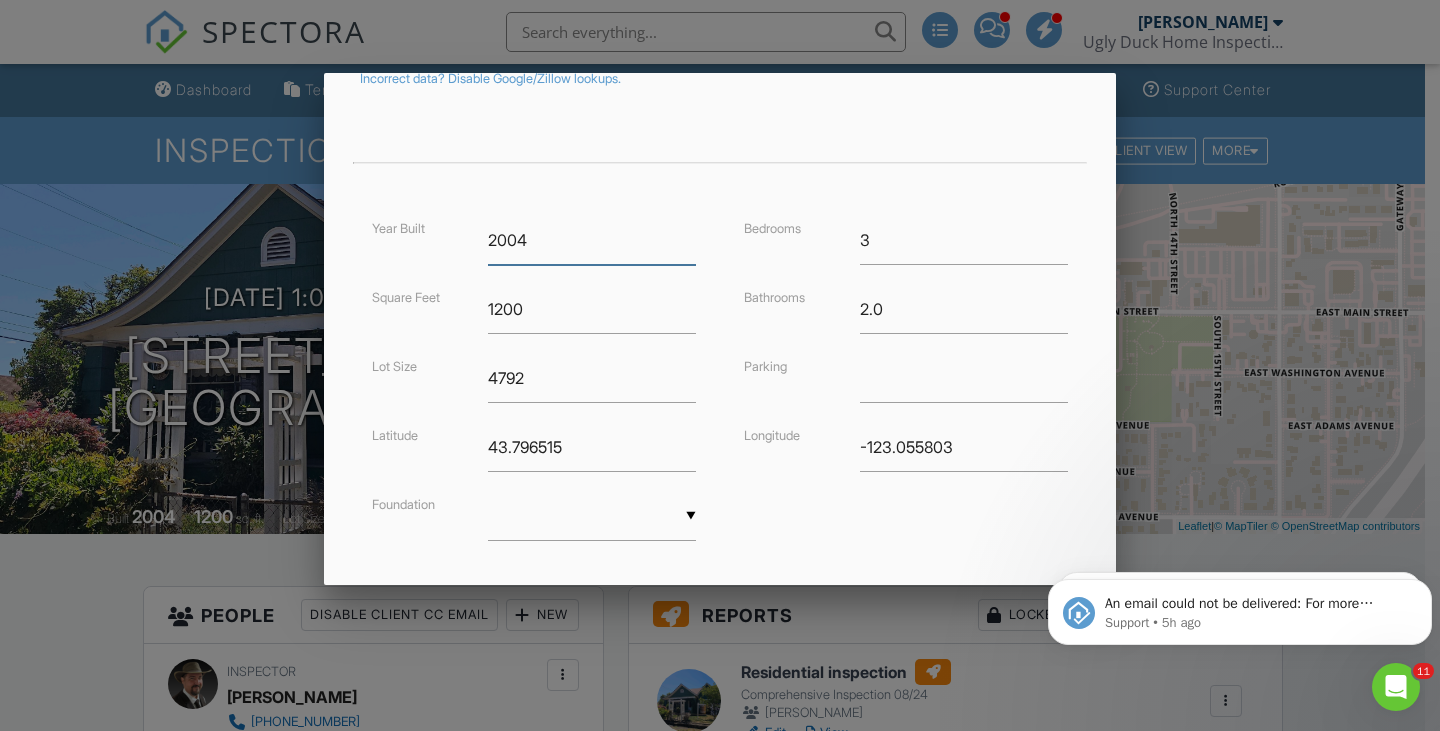 drag, startPoint x: 537, startPoint y: 243, endPoint x: 486, endPoint y: 234, distance: 51.78803 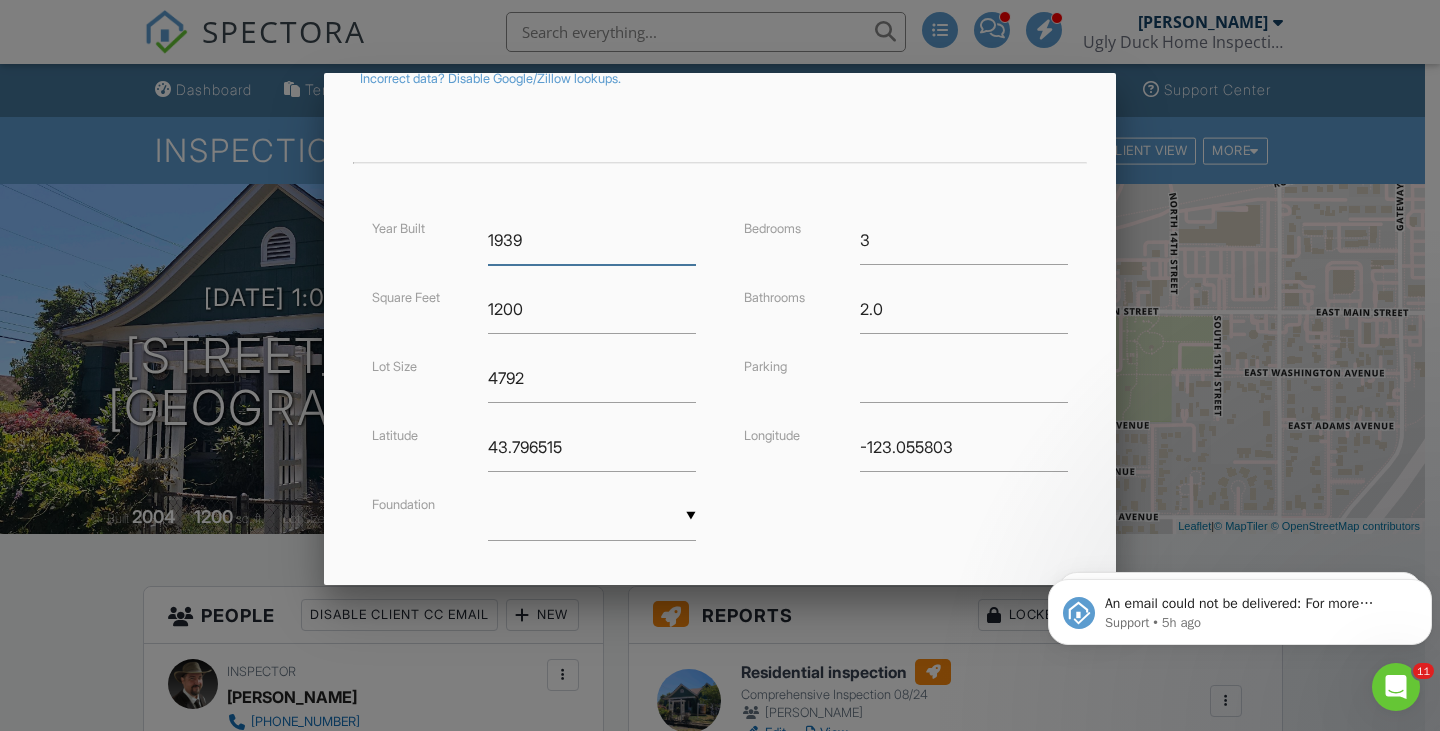 type on "1939" 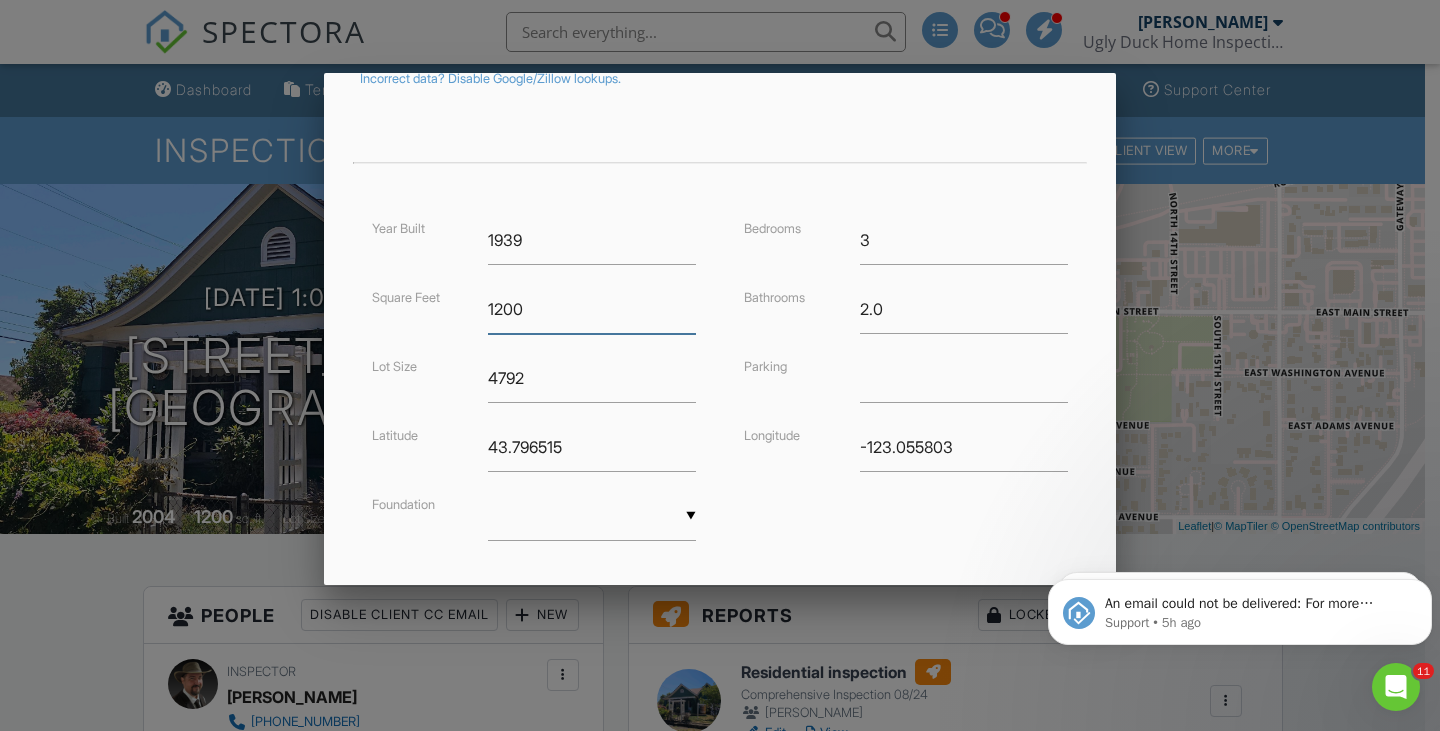 click on "1200" at bounding box center (592, 309) 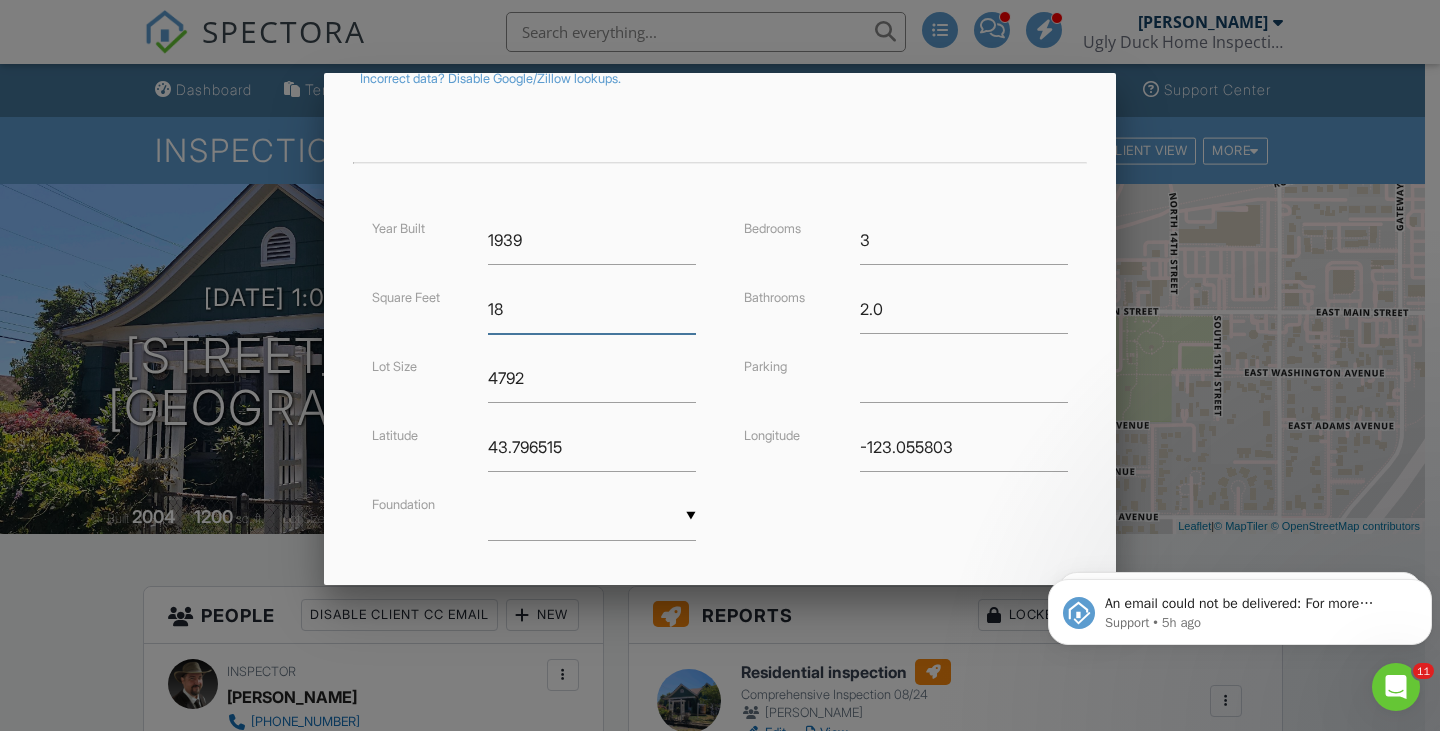 click on "18" at bounding box center (592, 309) 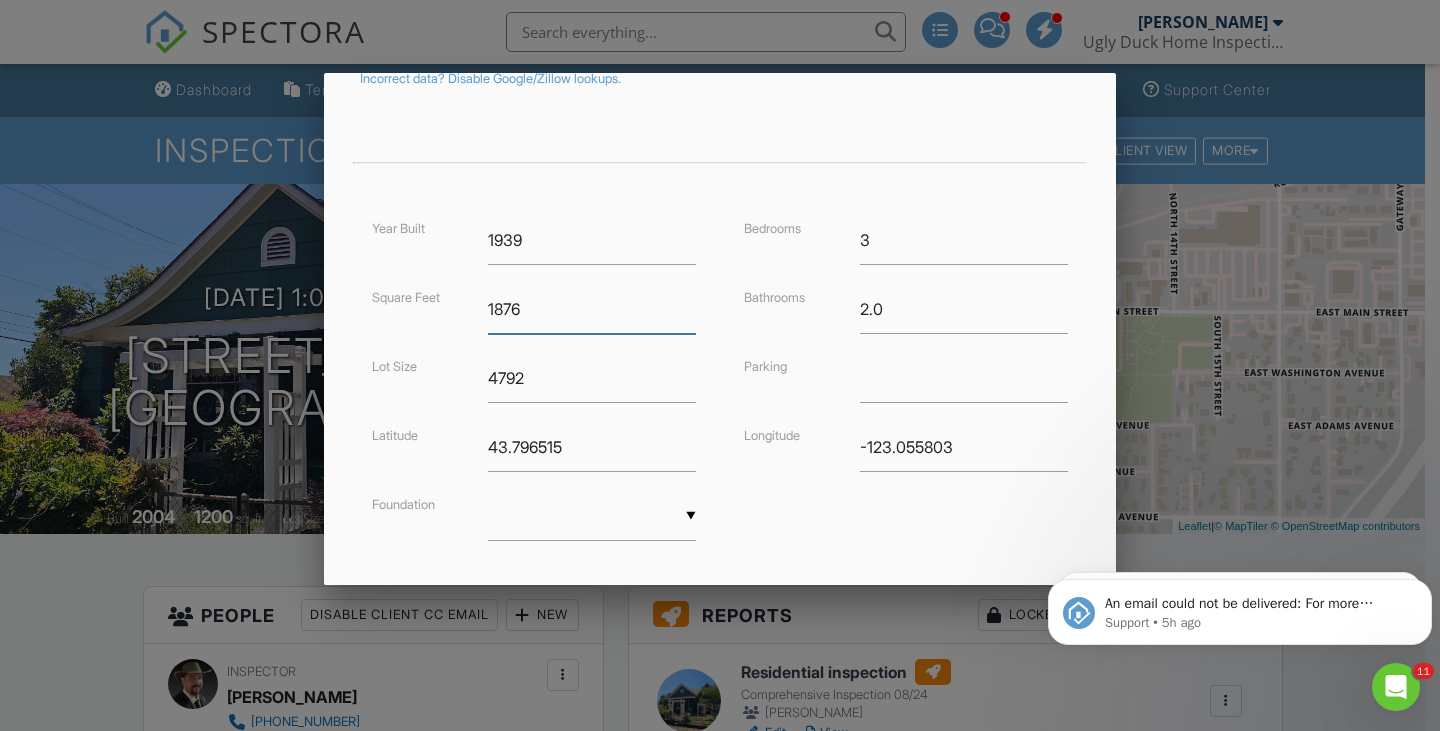 scroll, scrollTop: 487, scrollLeft: 0, axis: vertical 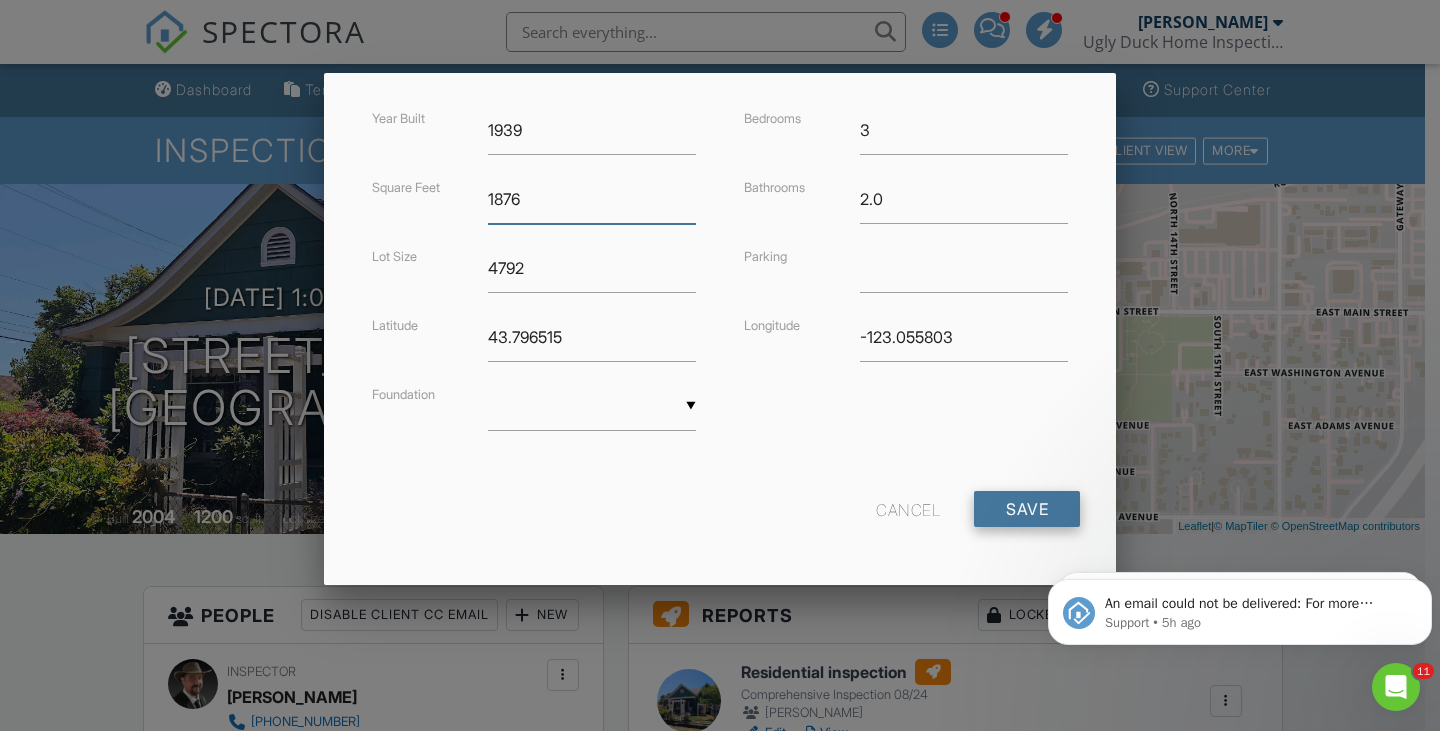 type on "1876" 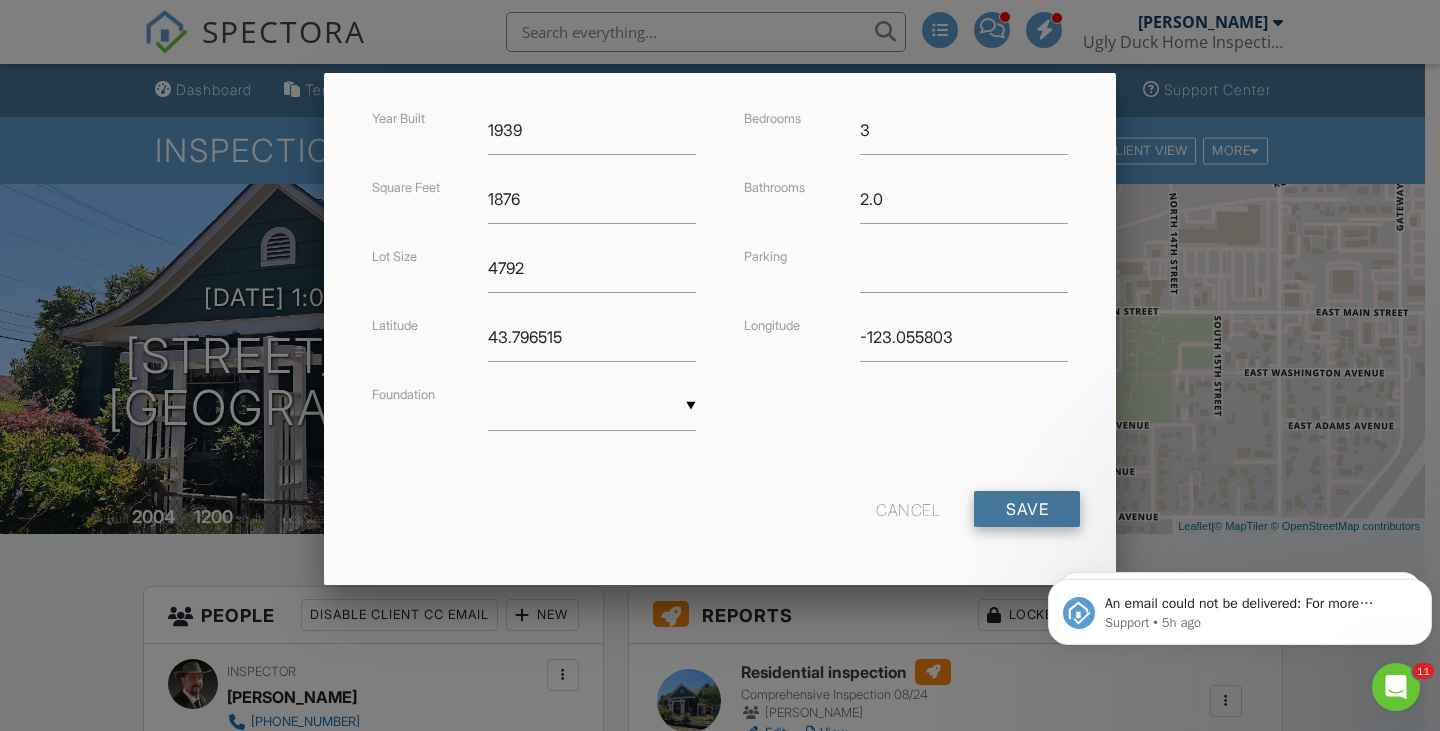 click on "Save" at bounding box center [1027, 509] 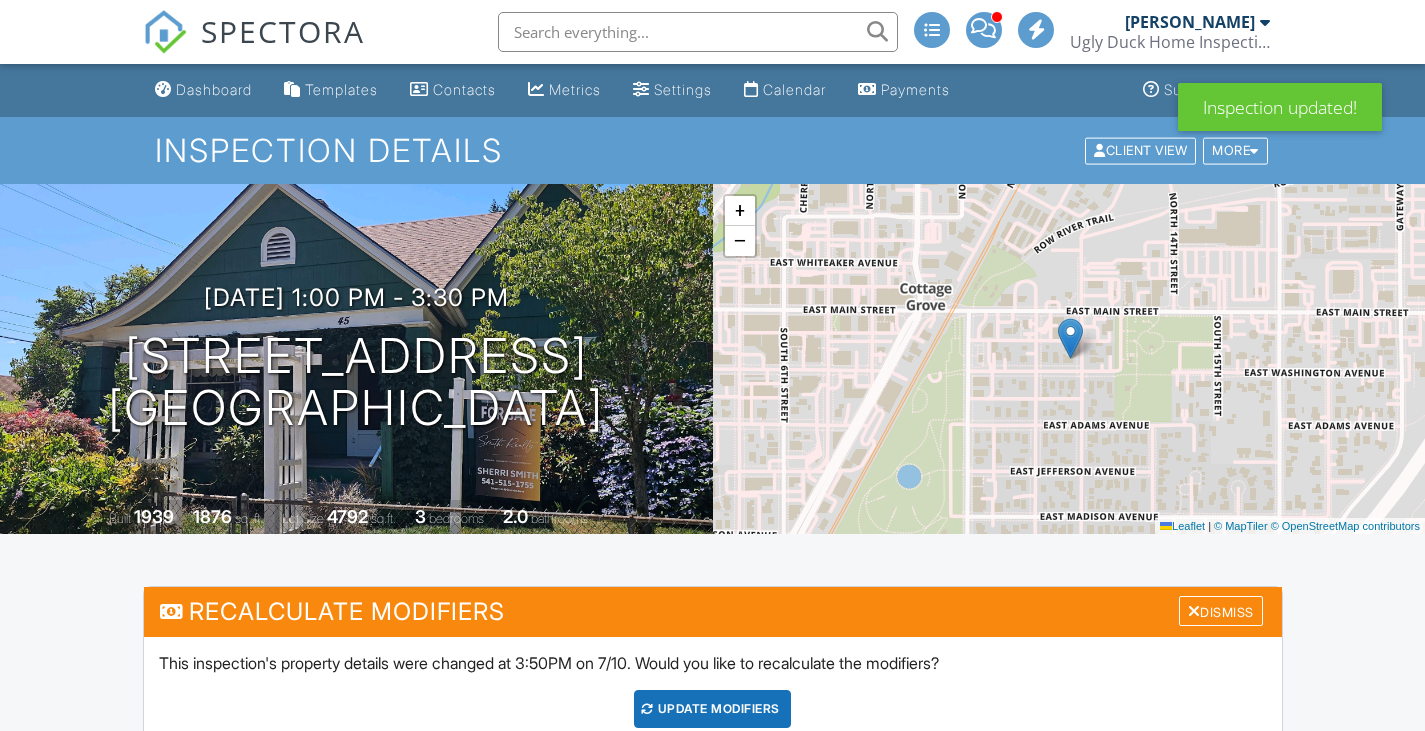 scroll, scrollTop: 0, scrollLeft: 0, axis: both 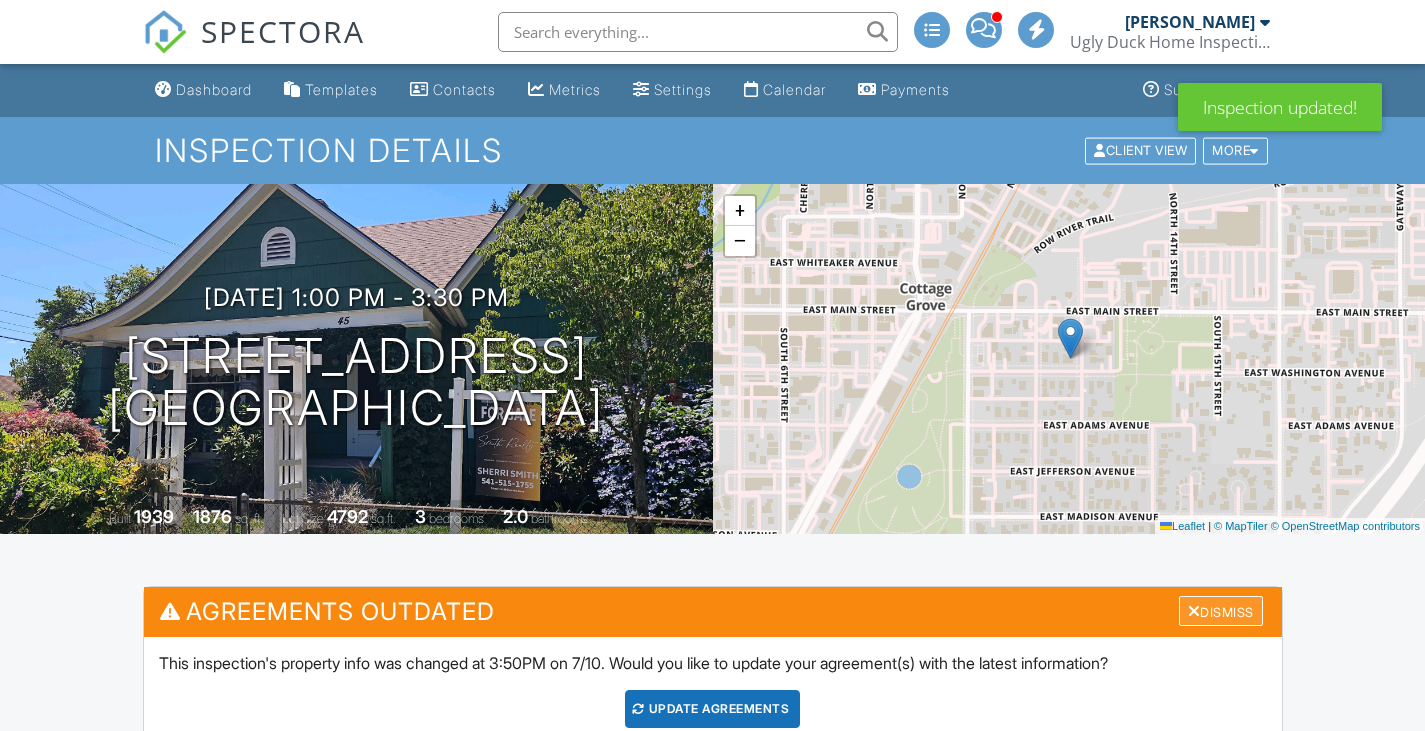 click on "Dismiss" at bounding box center (1221, 611) 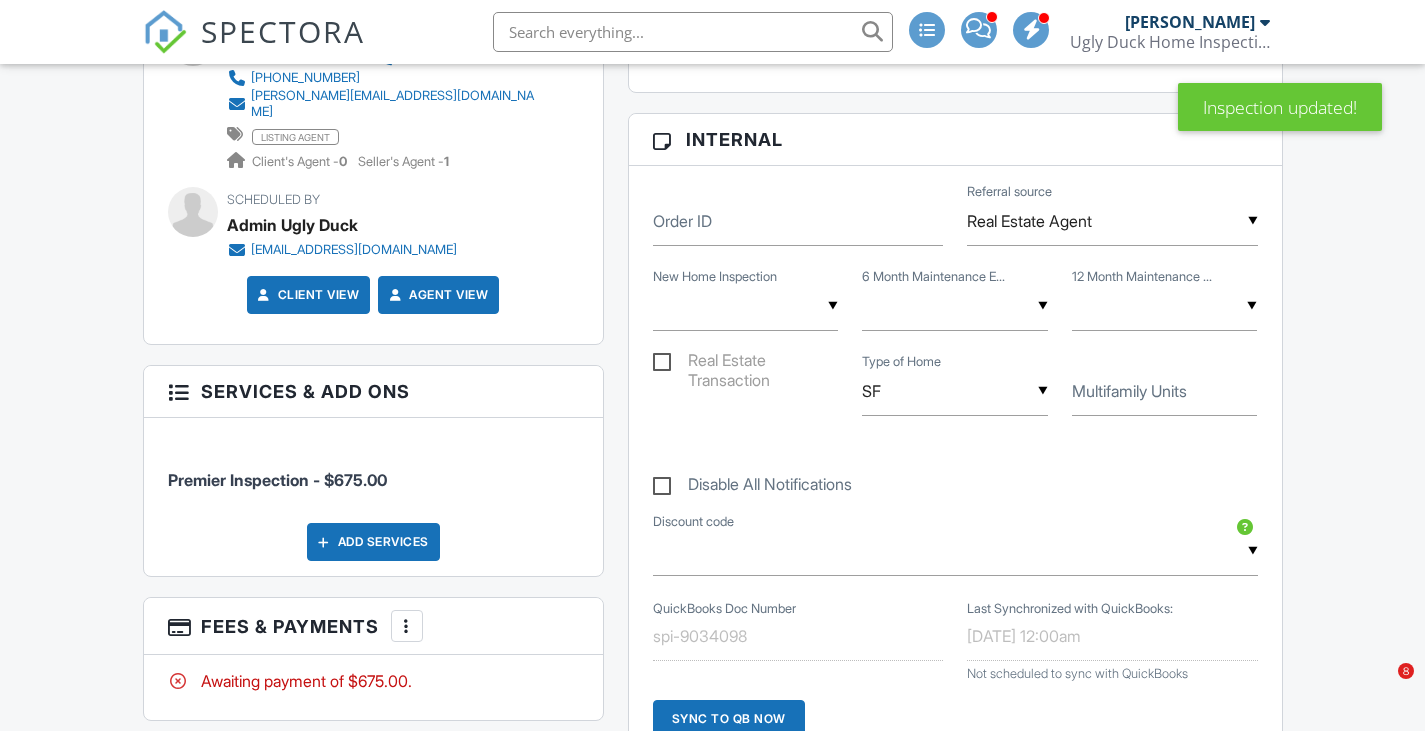 scroll, scrollTop: 1369, scrollLeft: 0, axis: vertical 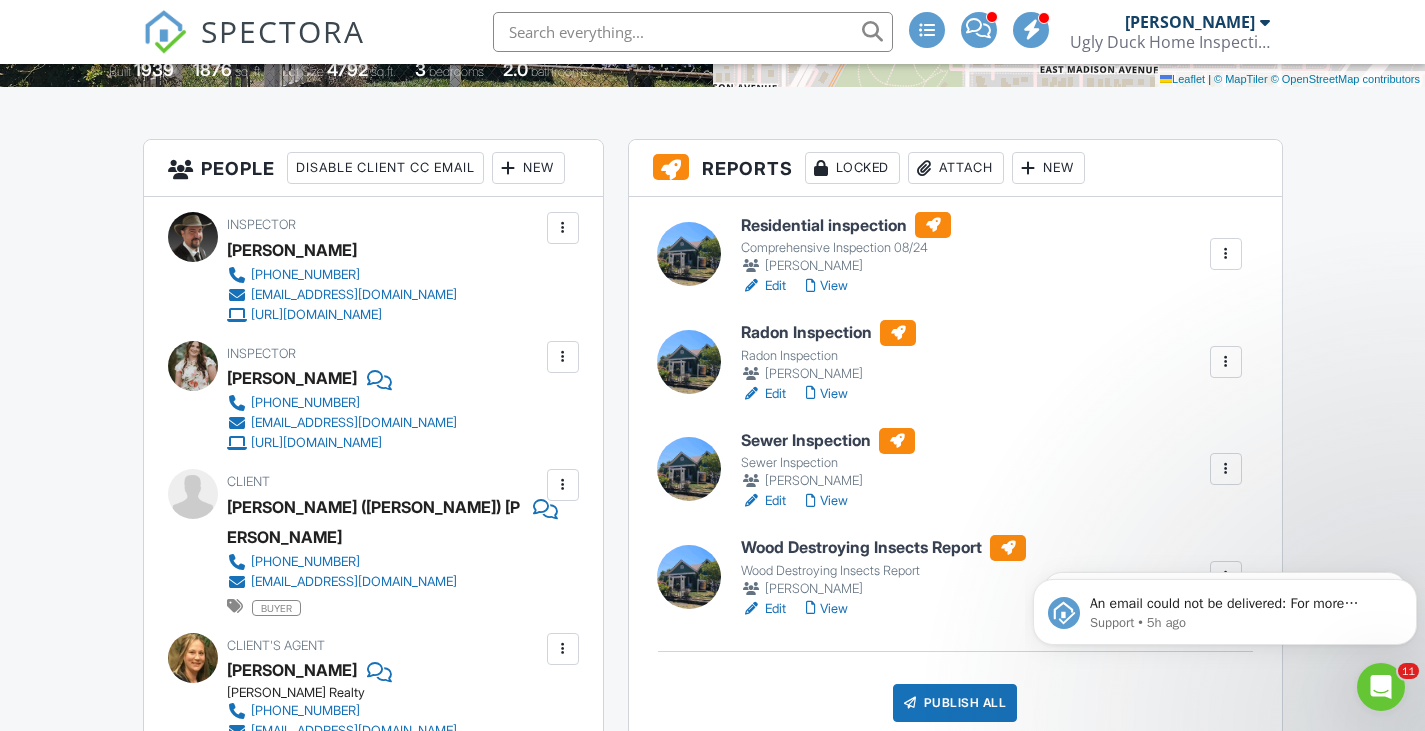 click on "Dashboard
Templates
Contacts
Metrics
Settings
Calendar
Payments
Support Center
Inspection Details
Client View
More
Property Details
Reschedule
Reorder / Copy
Share
Cancel
Delete
Print Order
Convert to V9
Disable Pass on CC Fees
View Change Log
07/10/2025  1:00 pm
- 3:30 pm
45 S 12th St
Cottage Grove, OR 97424
Built
1939
1876
sq. ft.
Lot Size
4792
sq.ft.
3
bedrooms
2.0
bathrooms
+ −  Leaflet   |   © MapTiler   © OpenStreetMap contributors
All emails and texts are disabled for this inspection!
Turn on emails and texts
Recalculate Modifiers
Dismiss
UPDATE Modifiers
(We'll use your  Automation settings
Agreements Outdated" at bounding box center [712, 2042] 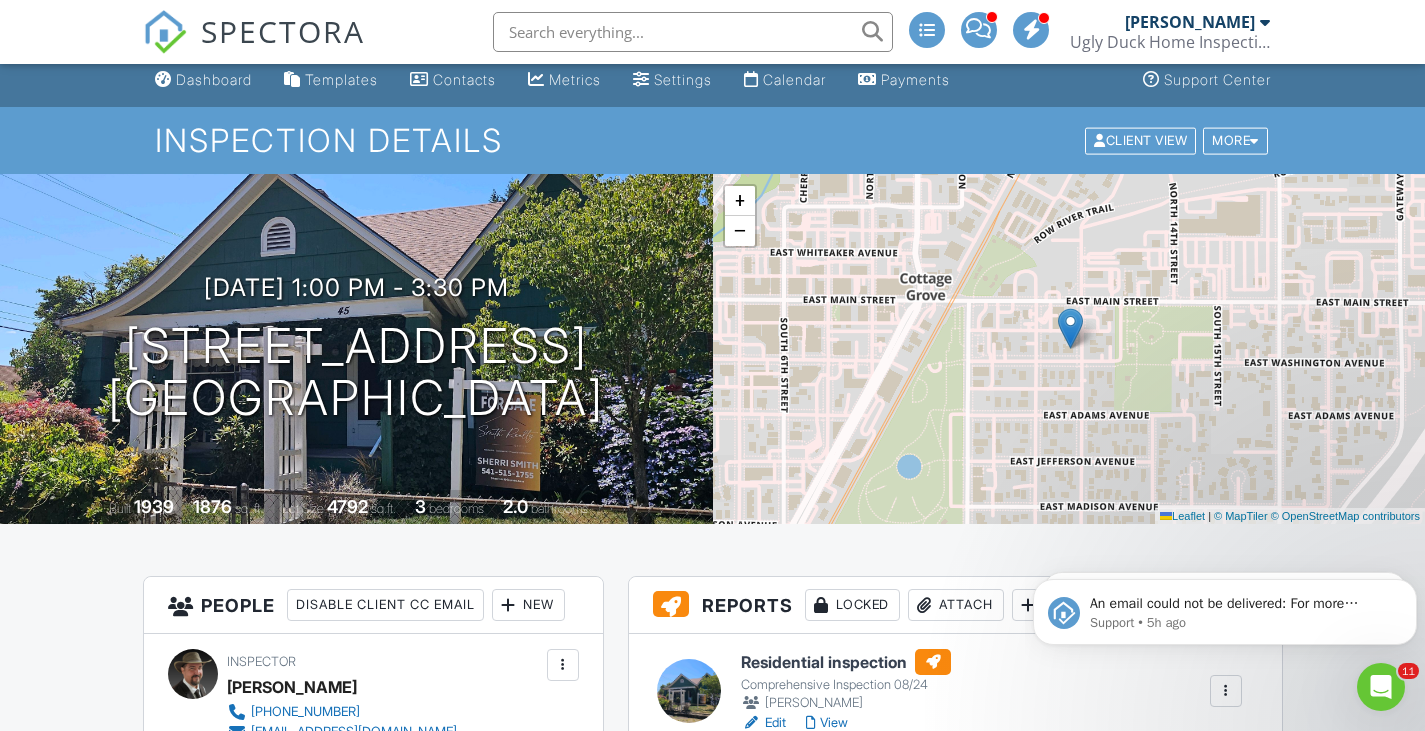 scroll, scrollTop: 0, scrollLeft: 0, axis: both 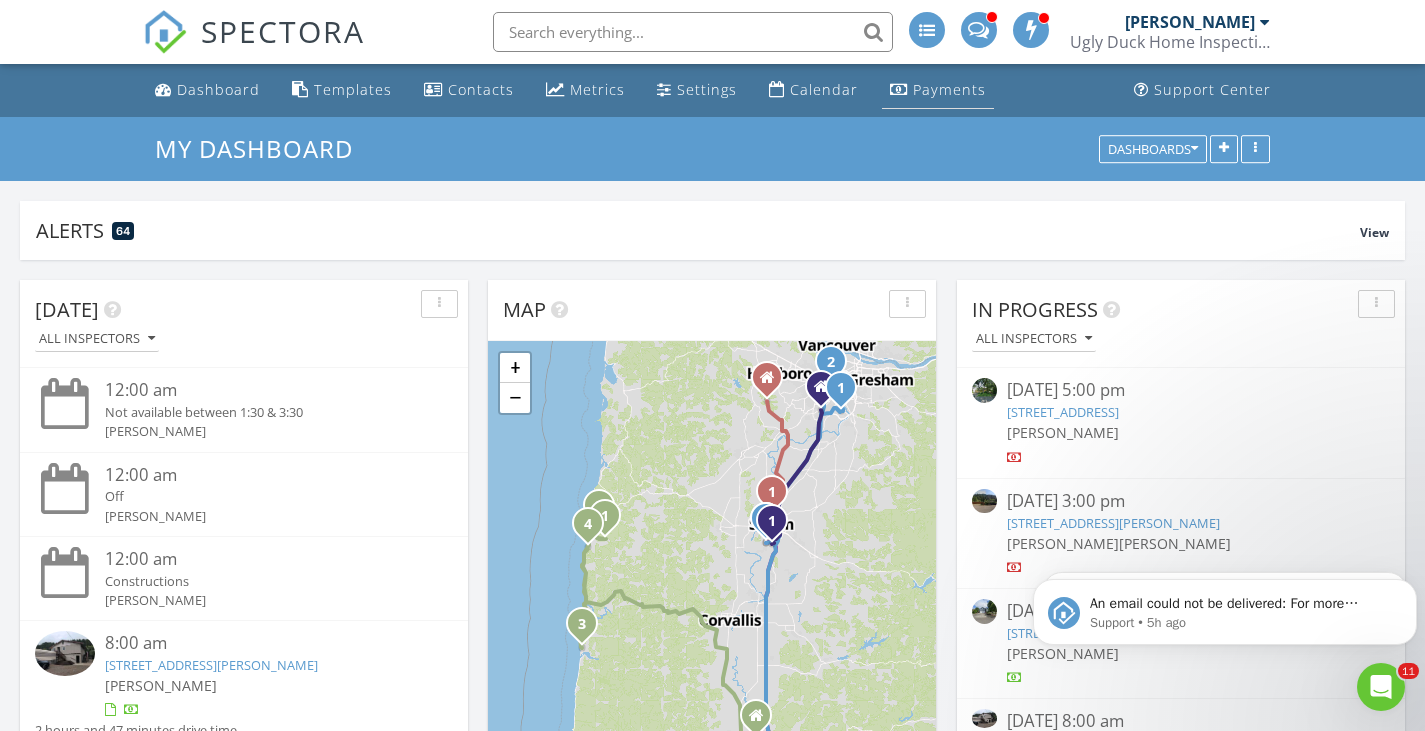 click on "Payments" at bounding box center [949, 89] 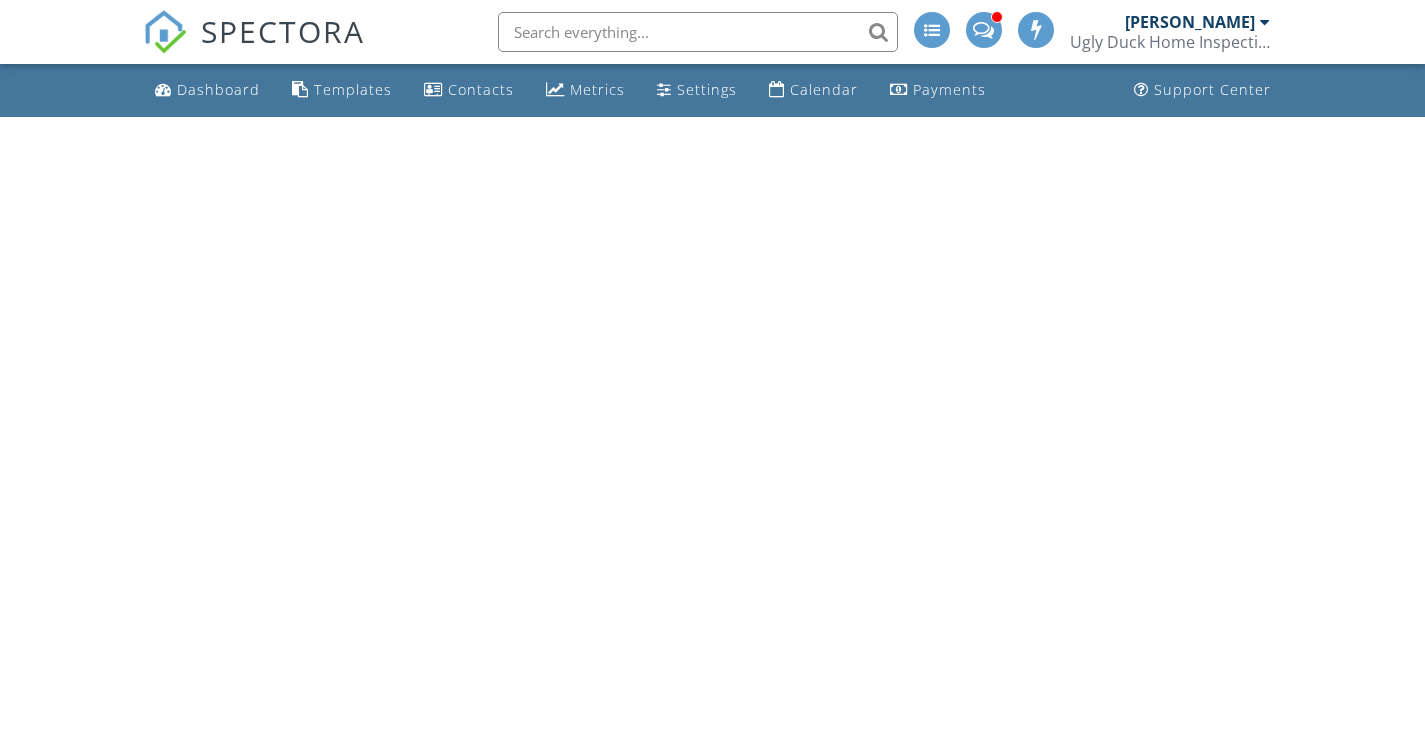 scroll, scrollTop: 0, scrollLeft: 0, axis: both 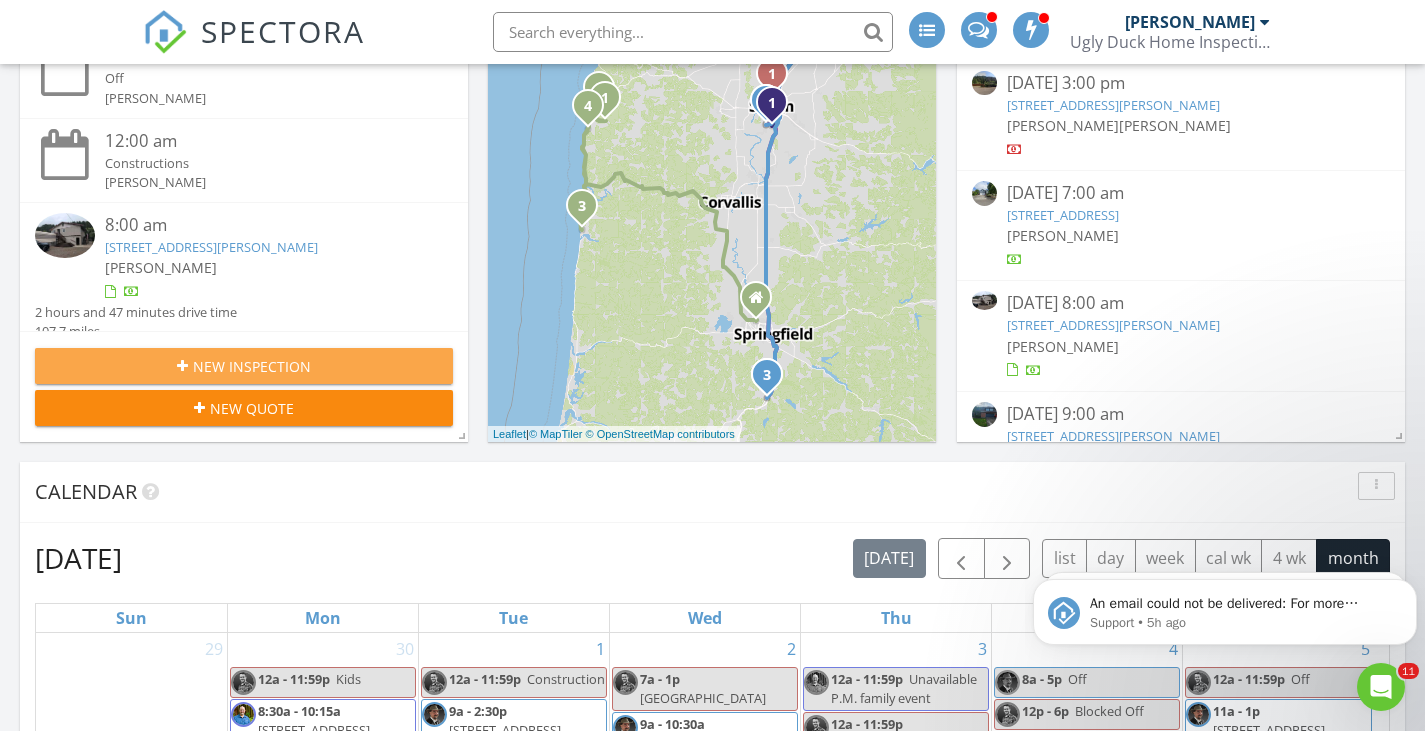 click on "New Inspection" at bounding box center [252, 366] 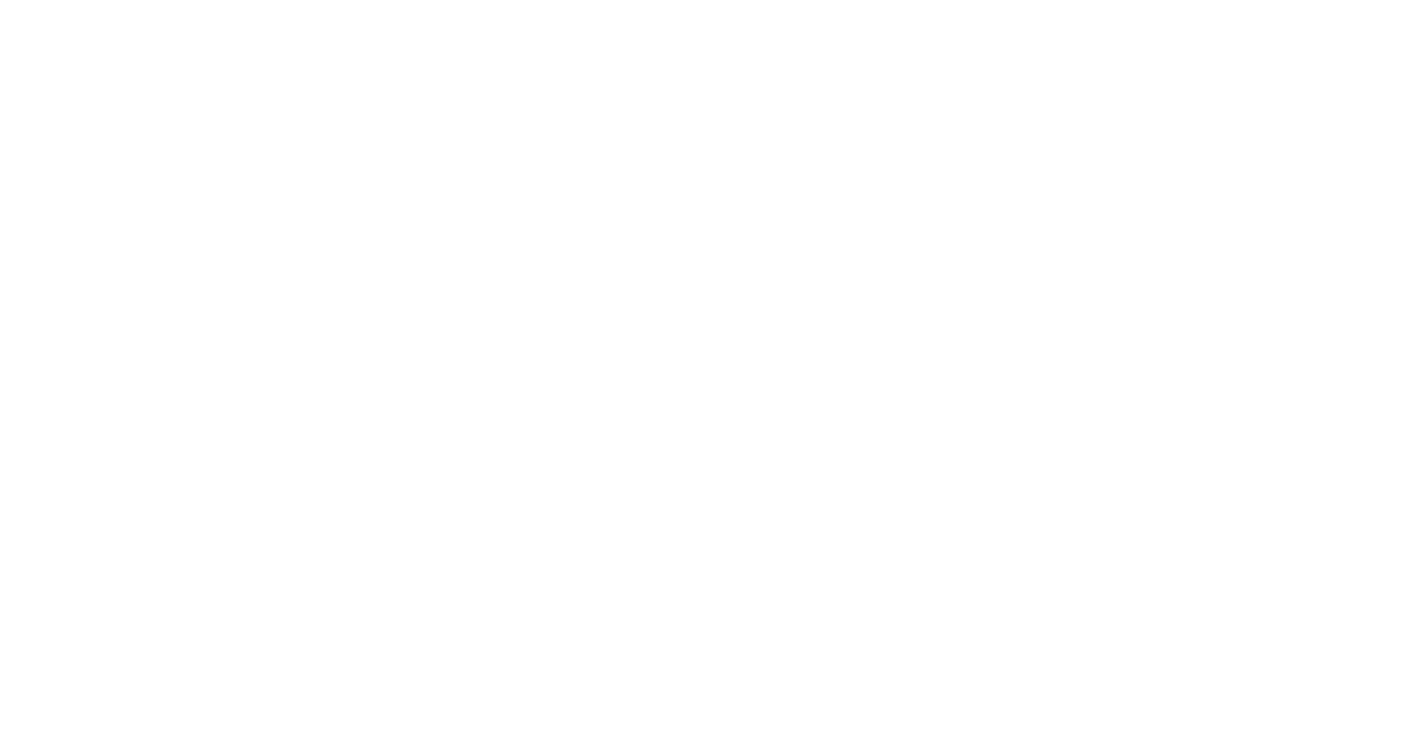 scroll, scrollTop: 0, scrollLeft: 0, axis: both 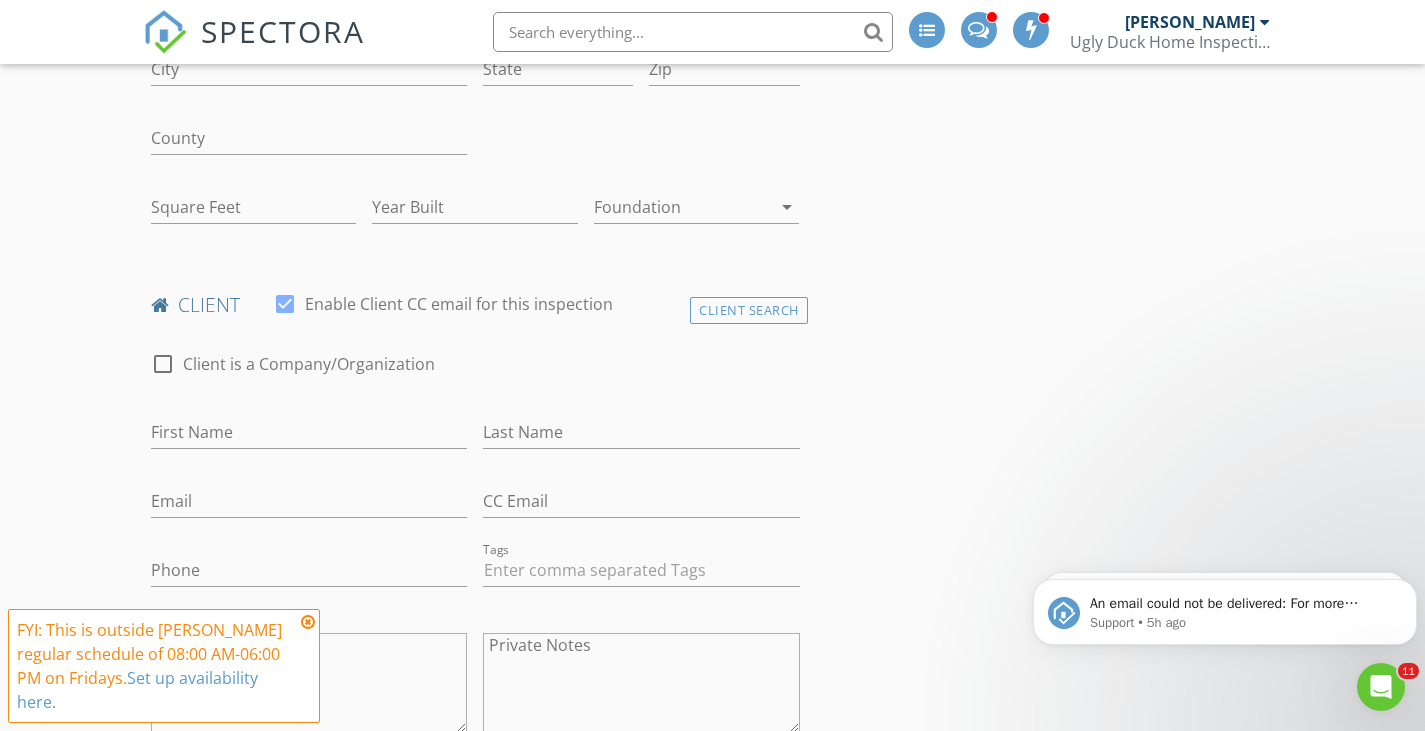 click on "Square Feet" at bounding box center (254, 209) 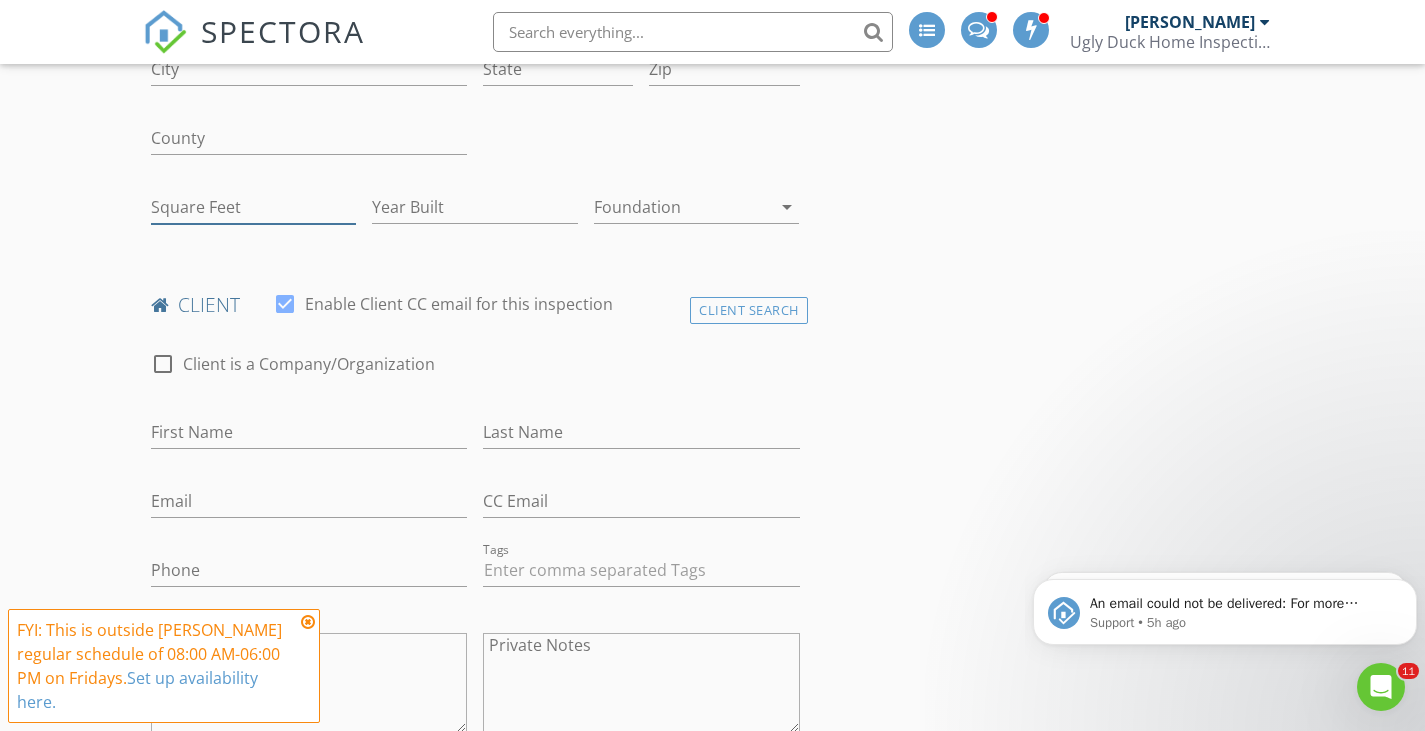 click on "Square Feet" at bounding box center (254, 207) 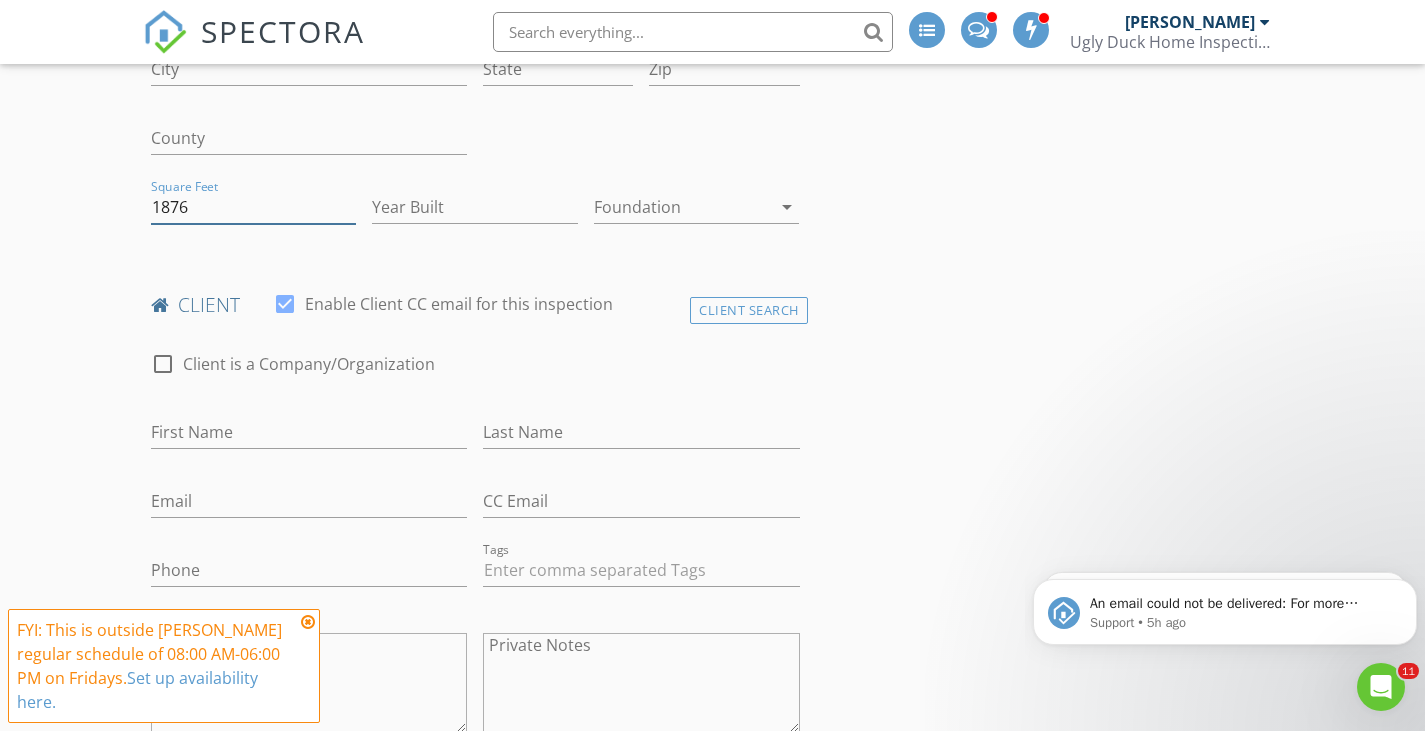 type on "1876" 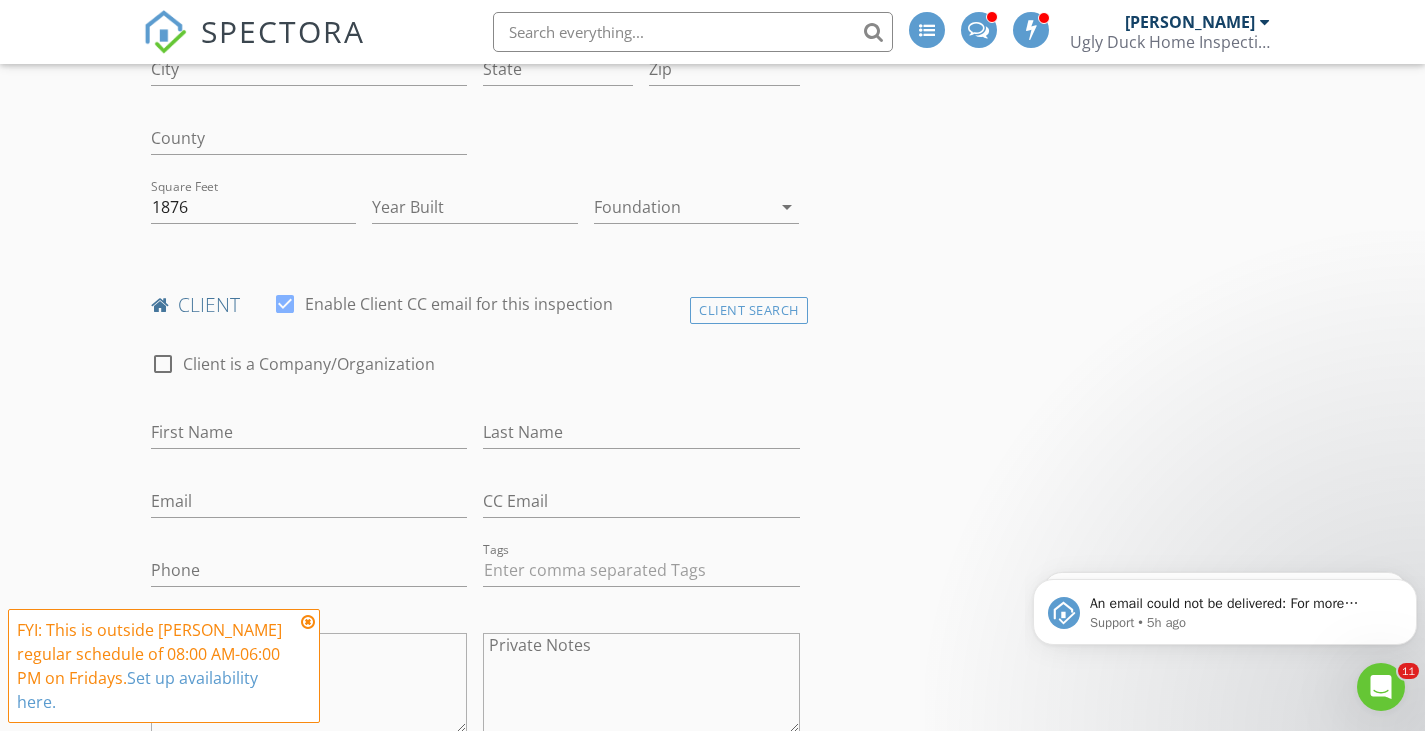 click on "New Inspection
INSPECTOR(S)
check_box   Kurvin Gordon   PRIMARY   check_box_outline_blank   Geoff Smith     check_box_outline_blank   Katie Gordon     check_box_outline_blank   David Gerfin     check_box_outline_blank   Buddy Bell     check_box_outline_blank   Doulgas Bragg     check_box_outline_blank   Field Tech     Kurvin Gordon arrow_drop_down   check_box_outline_blank Kurvin Gordon specifically requested
Date/Time
07/11/2025 12:00 AM
Location
Address Search       Address   Unit   City   State   Zip   County     Square Feet 1876   Year Built   Foundation arrow_drop_down
client
check_box Enable Client CC email for this inspection   Client Search     check_box_outline_blank Client is a Company/Organization     First Name   Last Name   Email   CC Email   Phone         Tags         Notes   Private Notes
SERVICES" at bounding box center (712, 1354) 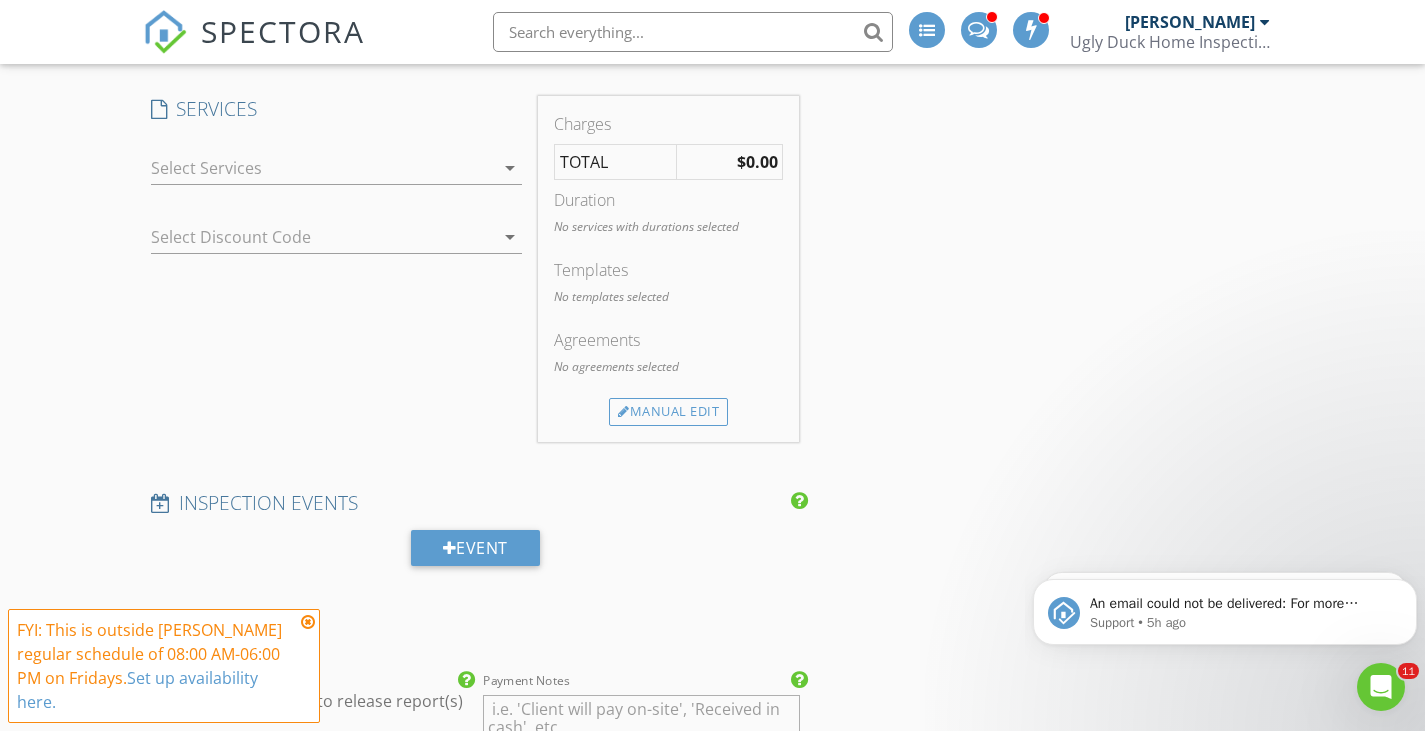 scroll, scrollTop: 1349, scrollLeft: 0, axis: vertical 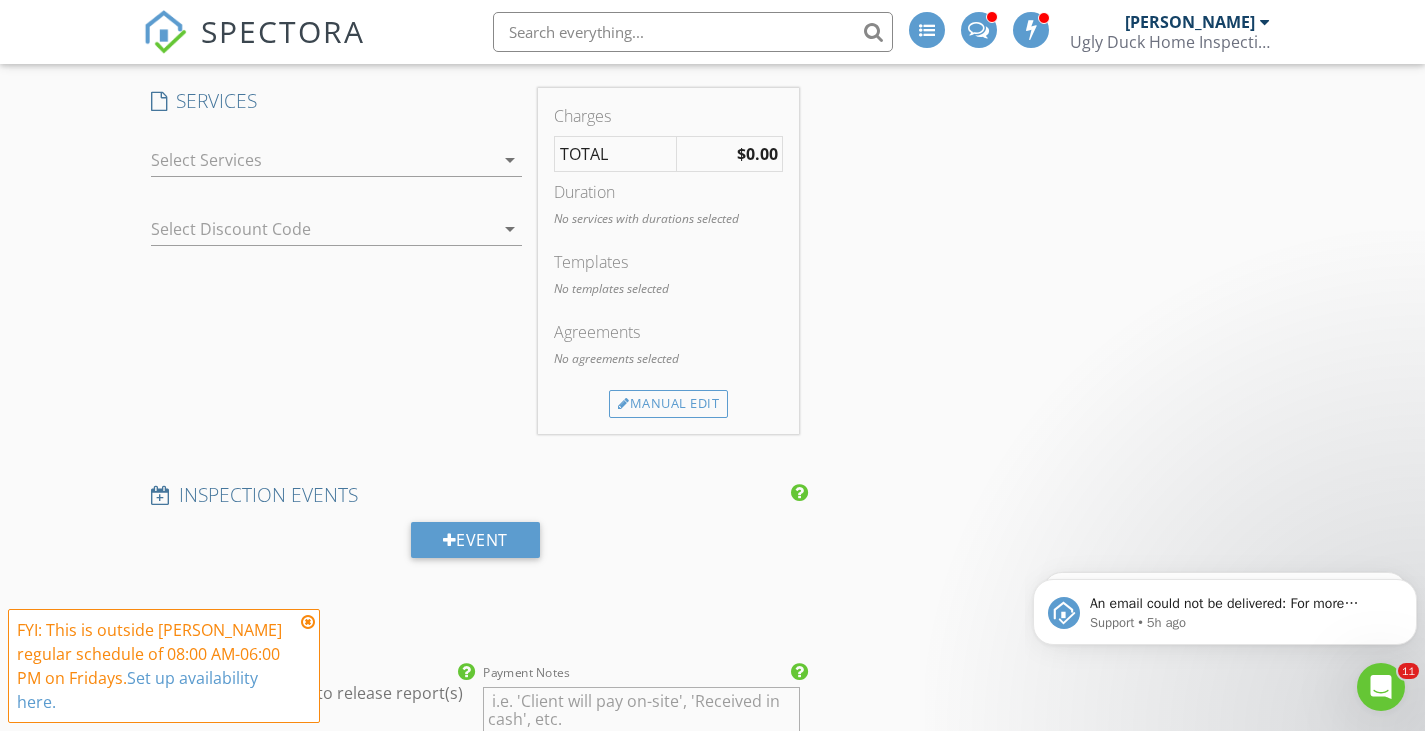 click on "arrow_drop_down" at bounding box center [510, 160] 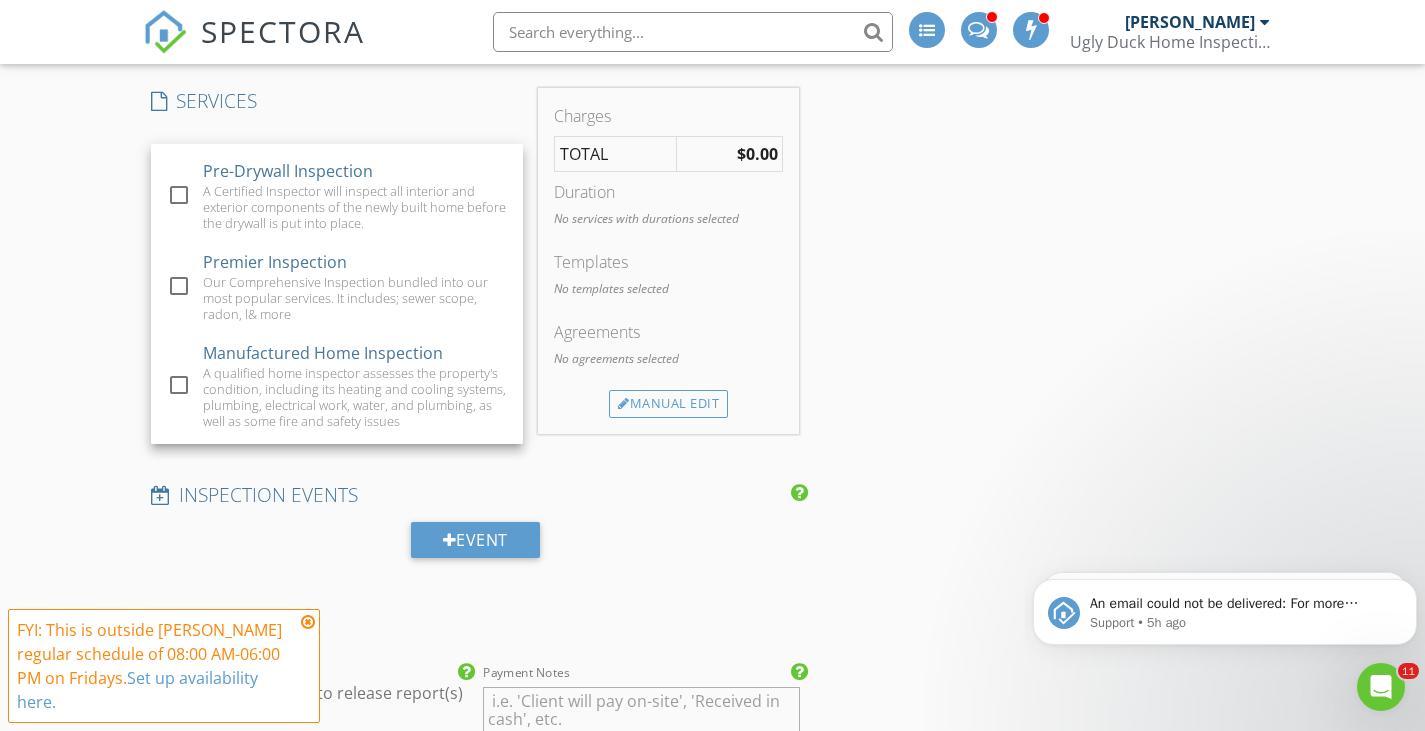 scroll, scrollTop: 117, scrollLeft: 0, axis: vertical 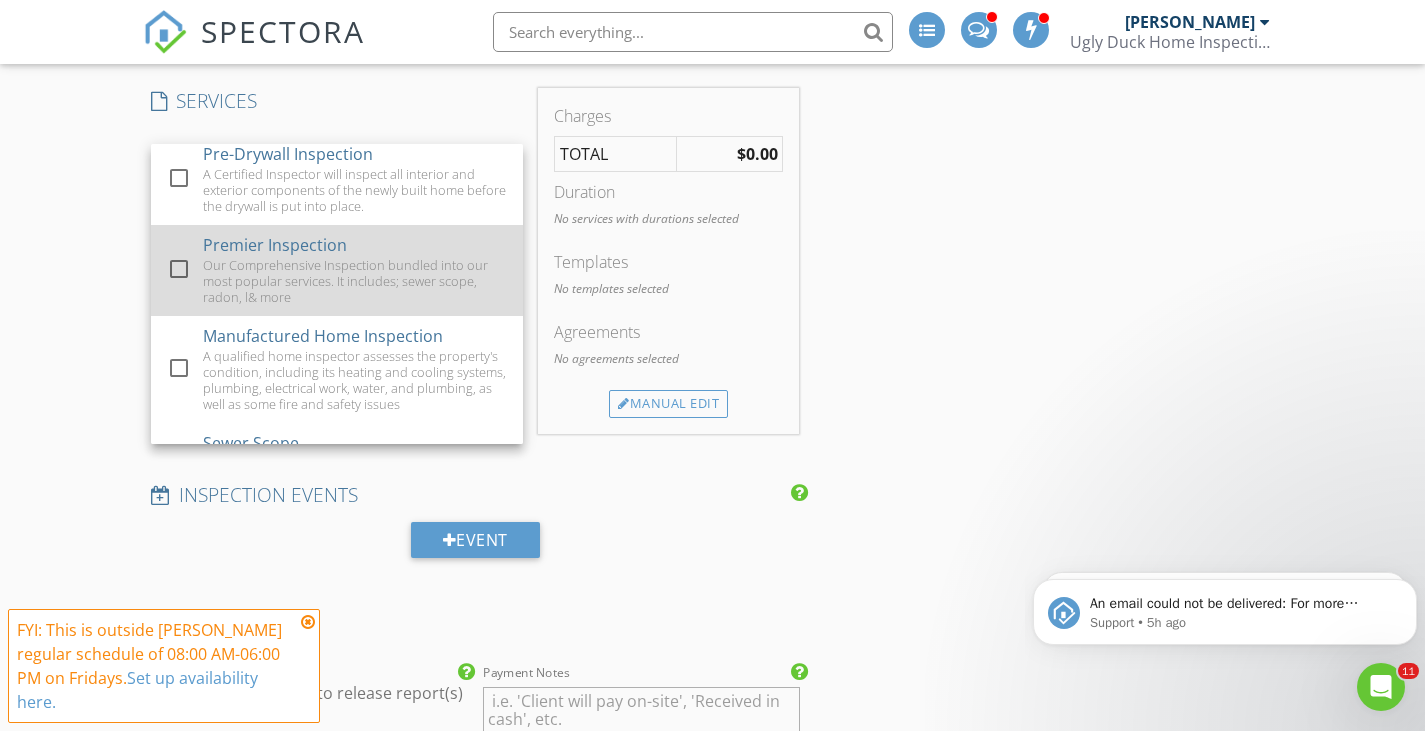 click at bounding box center [179, 269] 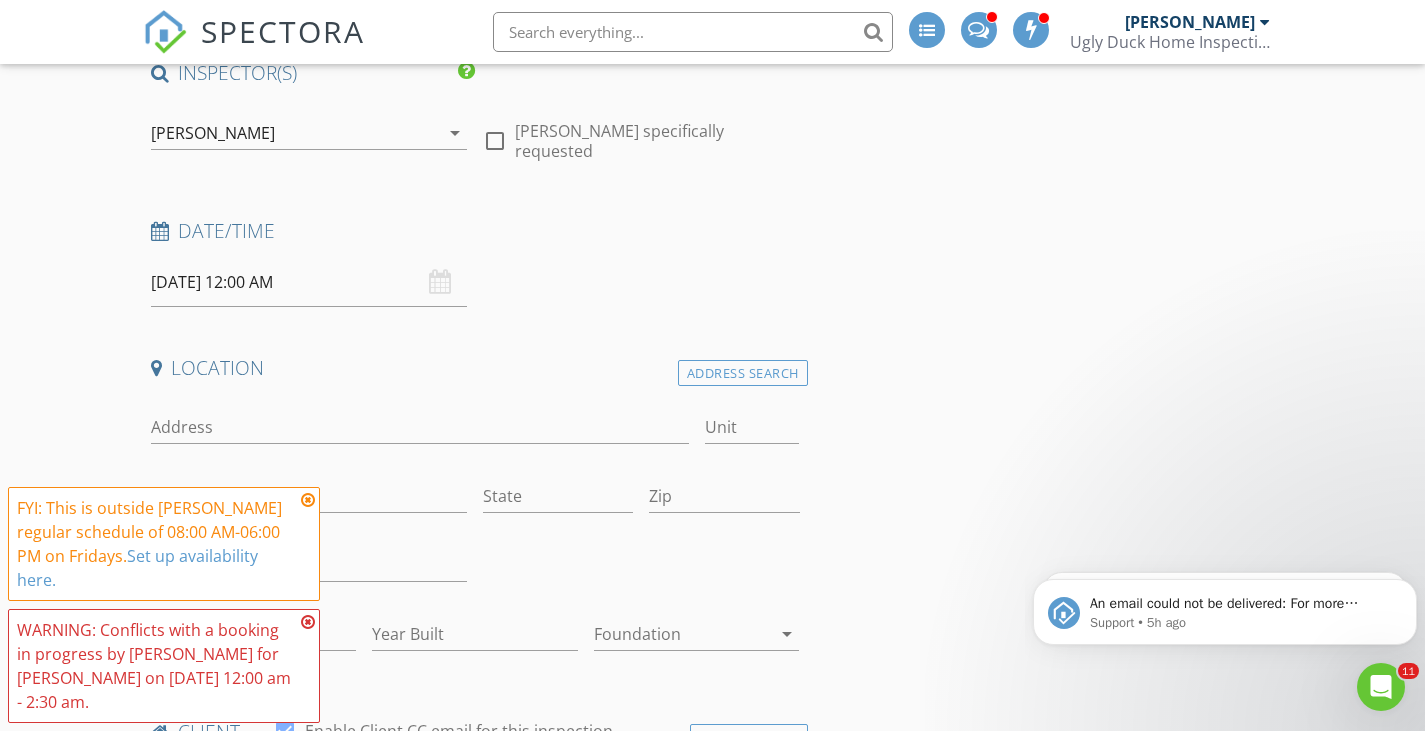 scroll, scrollTop: 177, scrollLeft: 0, axis: vertical 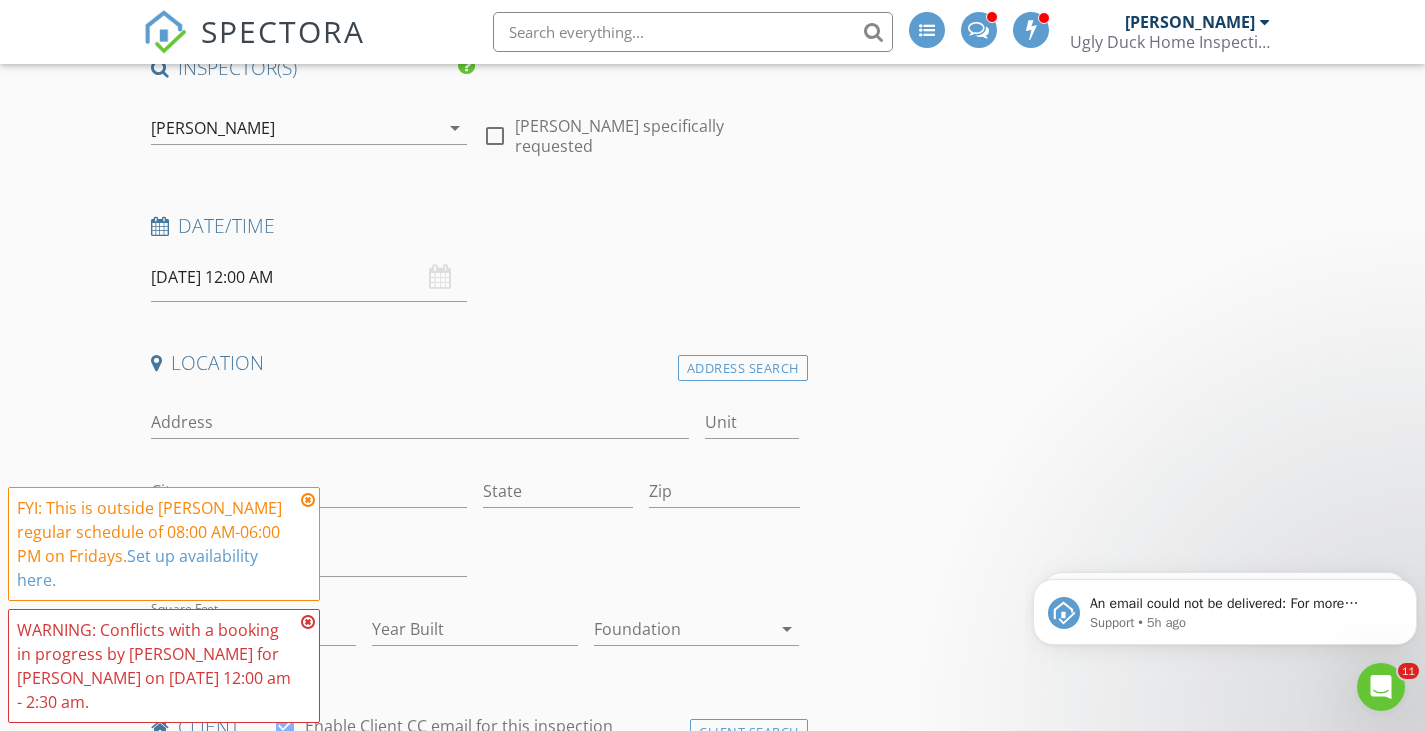 click on "SPECTORA" at bounding box center (283, 31) 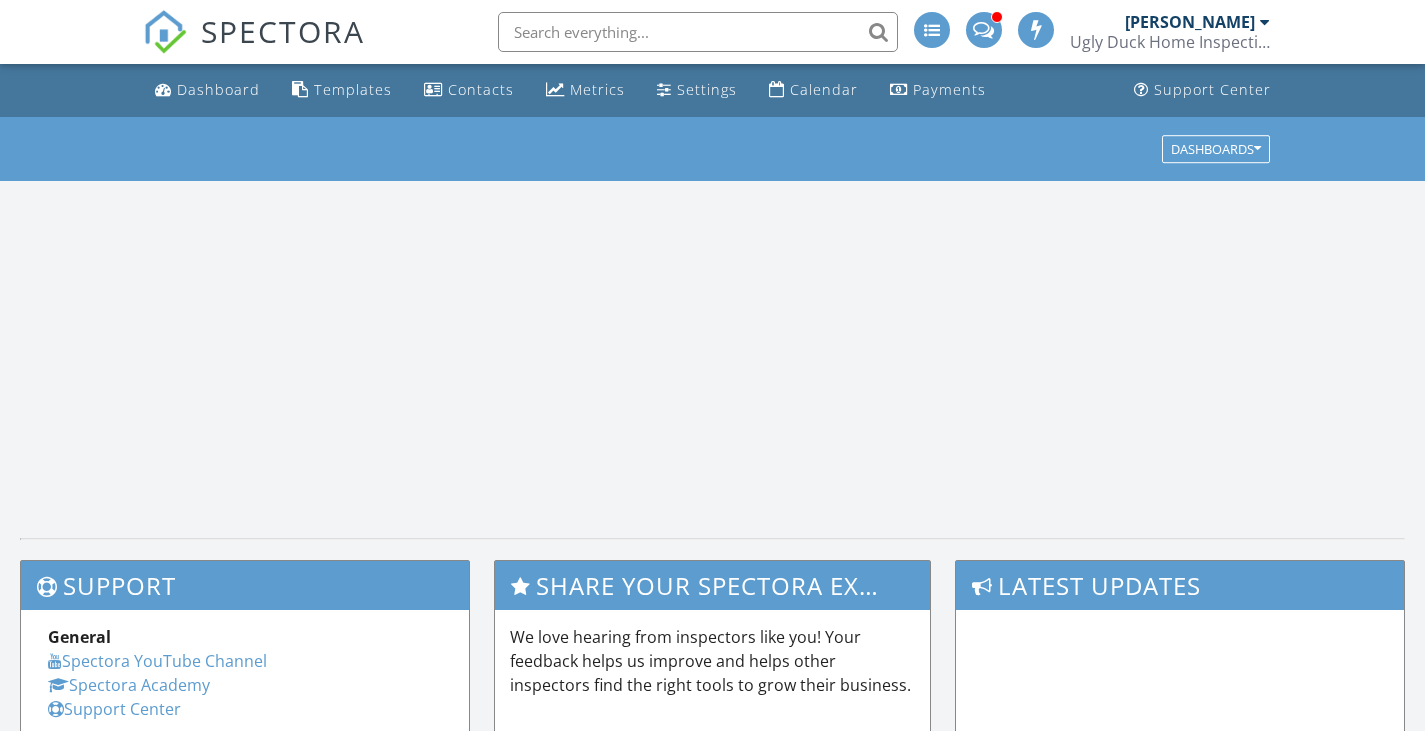 scroll, scrollTop: 0, scrollLeft: 0, axis: both 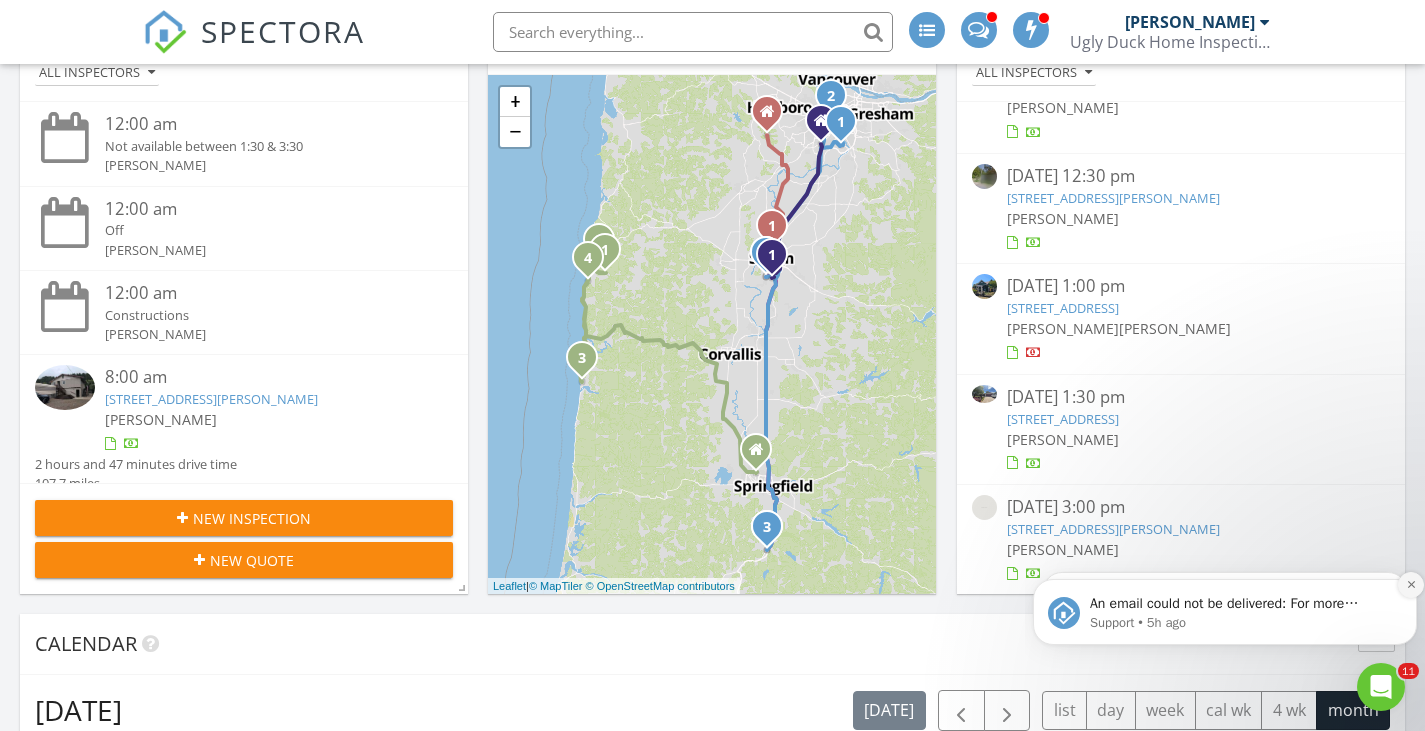click 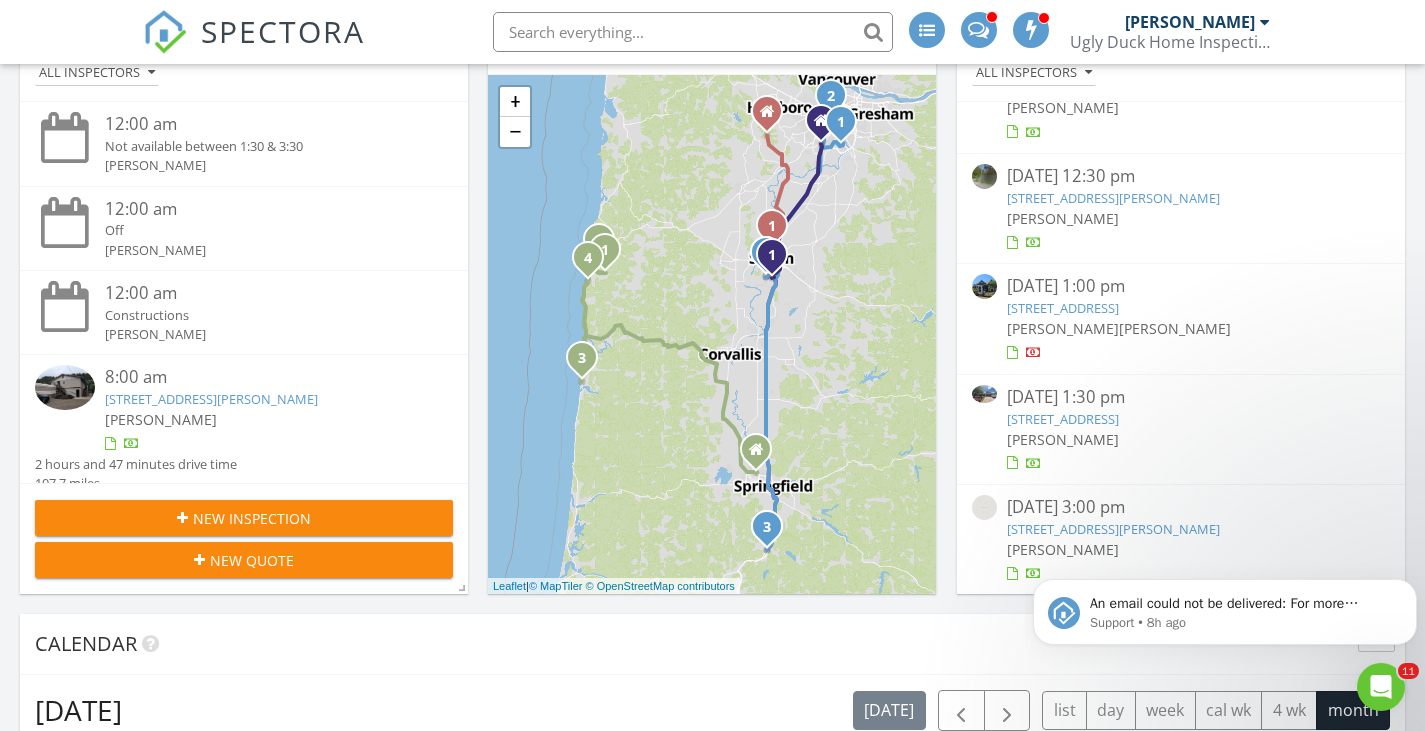click 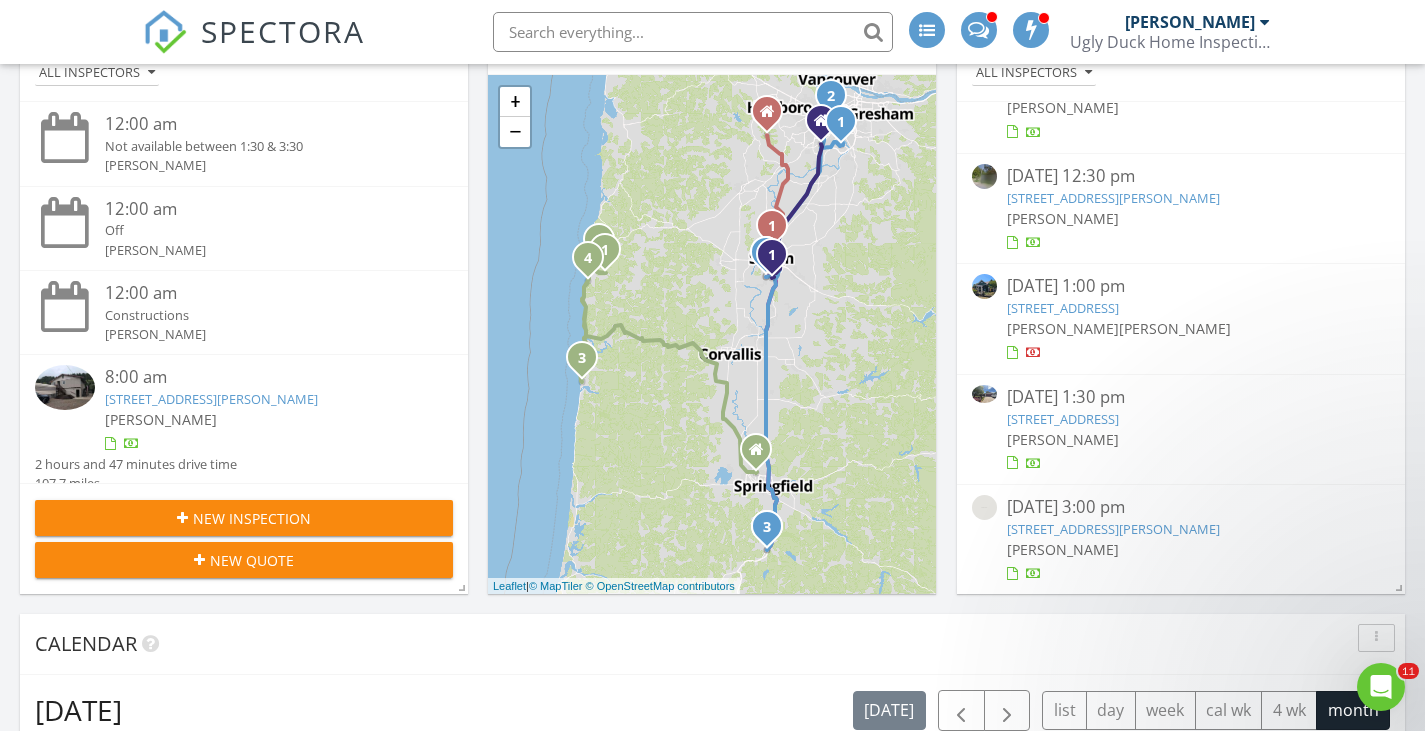 click on "[DATE]
All Inspectors
12:00 am
Not available between 1:30 & 3:30
[PERSON_NAME]
12:00 am
Off
[PERSON_NAME]
12:00 am
Constructions
[PERSON_NAME]
8:00 am
[STREET_ADDRESS][PERSON_NAME]
[PERSON_NAME]
2 hours and 47 minutes drive time   107.7 miles           8:30 am
Off
[PERSON_NAME]
9:00 am
[STREET_ADDRESS][PERSON_NAME]
[PERSON_NAME]
1 hours and 5 minutes drive time   48.8 miles       11:00 am
[STREET_ADDRESS][PERSON_NAME]
[PERSON_NAME]
24 minutes drive time   9.8 miles" at bounding box center (712, 1179) 